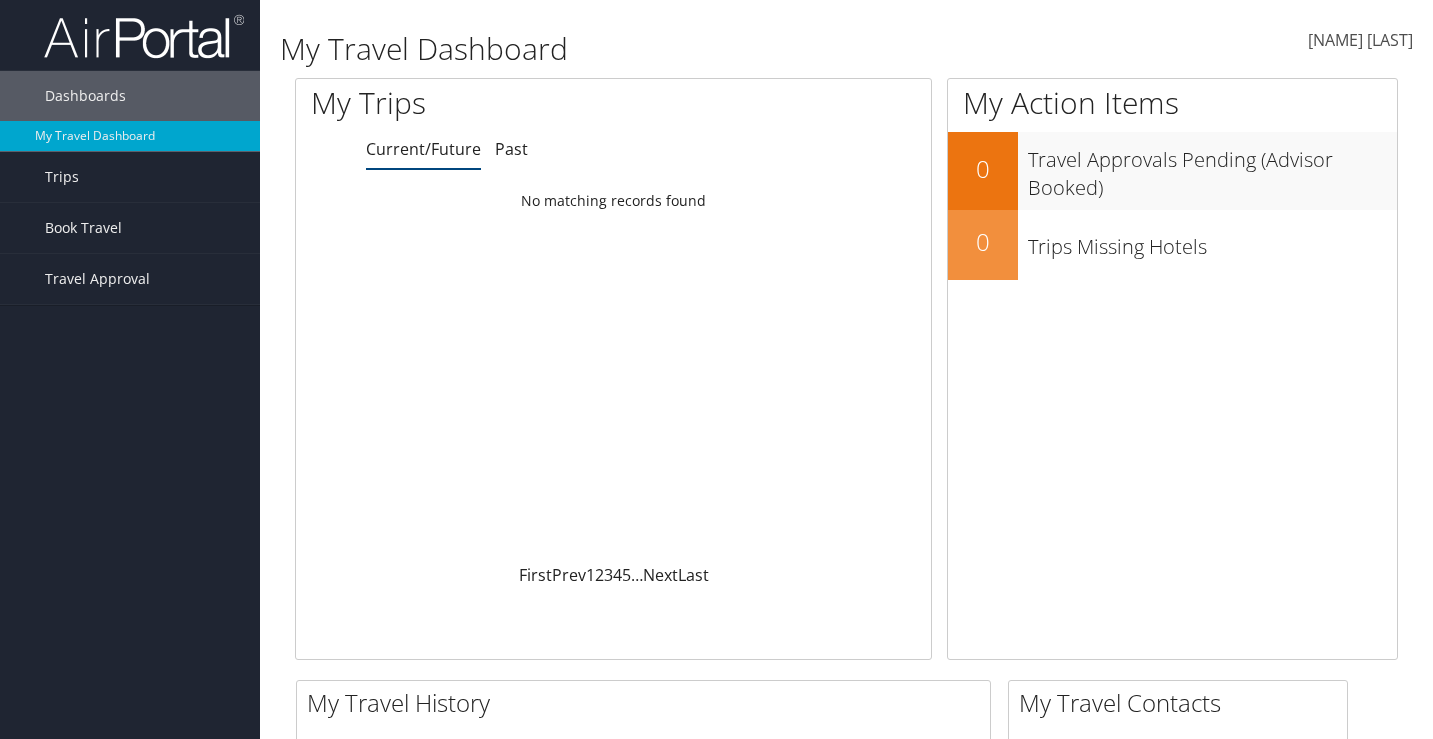 scroll, scrollTop: 0, scrollLeft: 0, axis: both 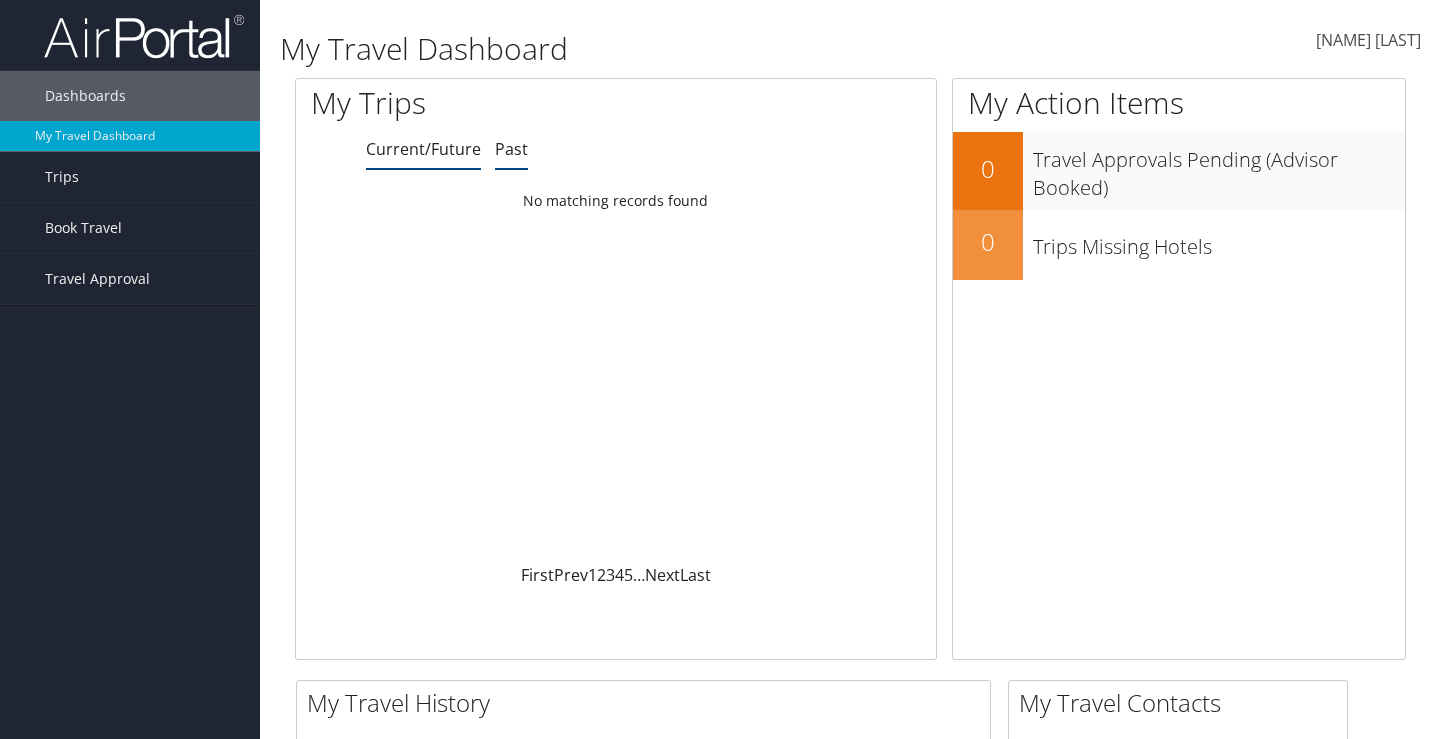 click on "Past" at bounding box center (423, 149) 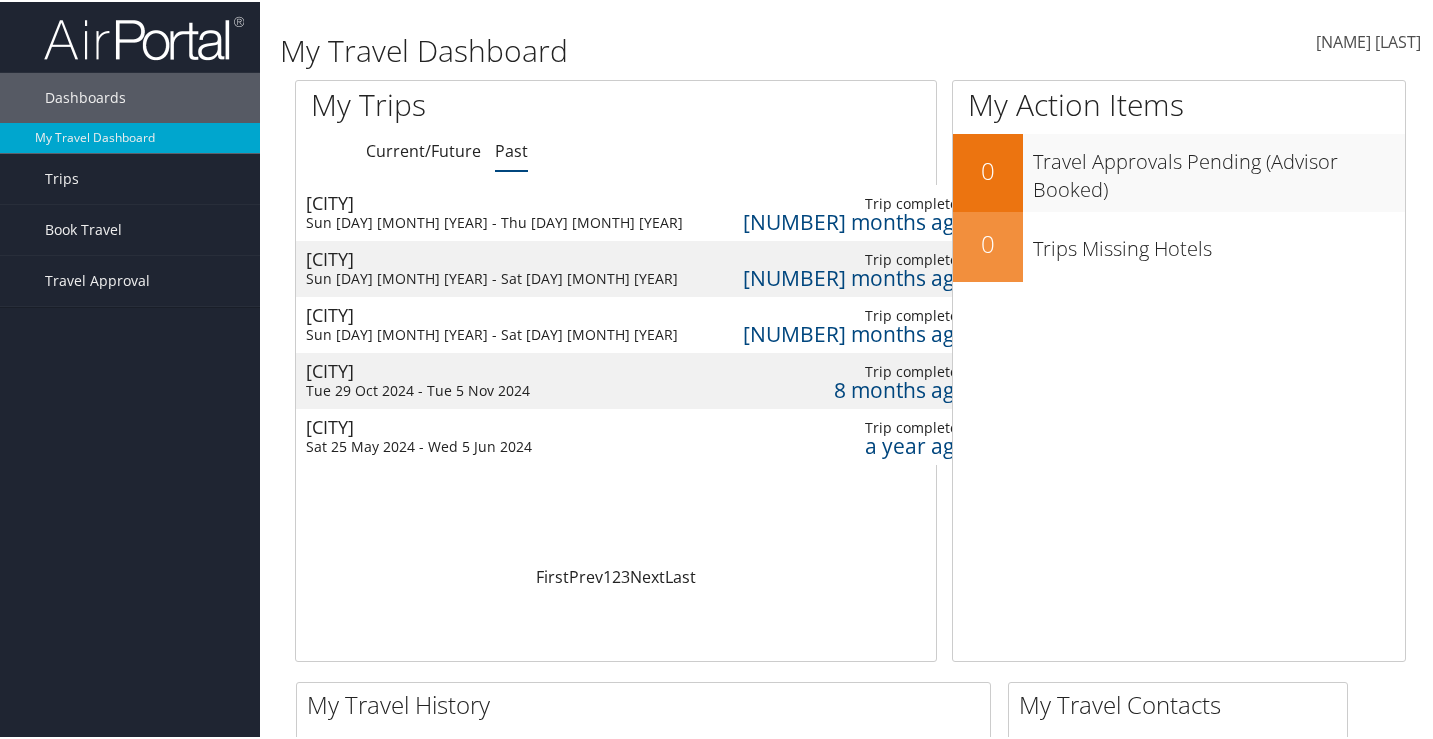 click on "Sun [DAY] [MONTH] [YEAR] - Sat [DAY] [MONTH] [YEAR]" at bounding box center [494, 277] 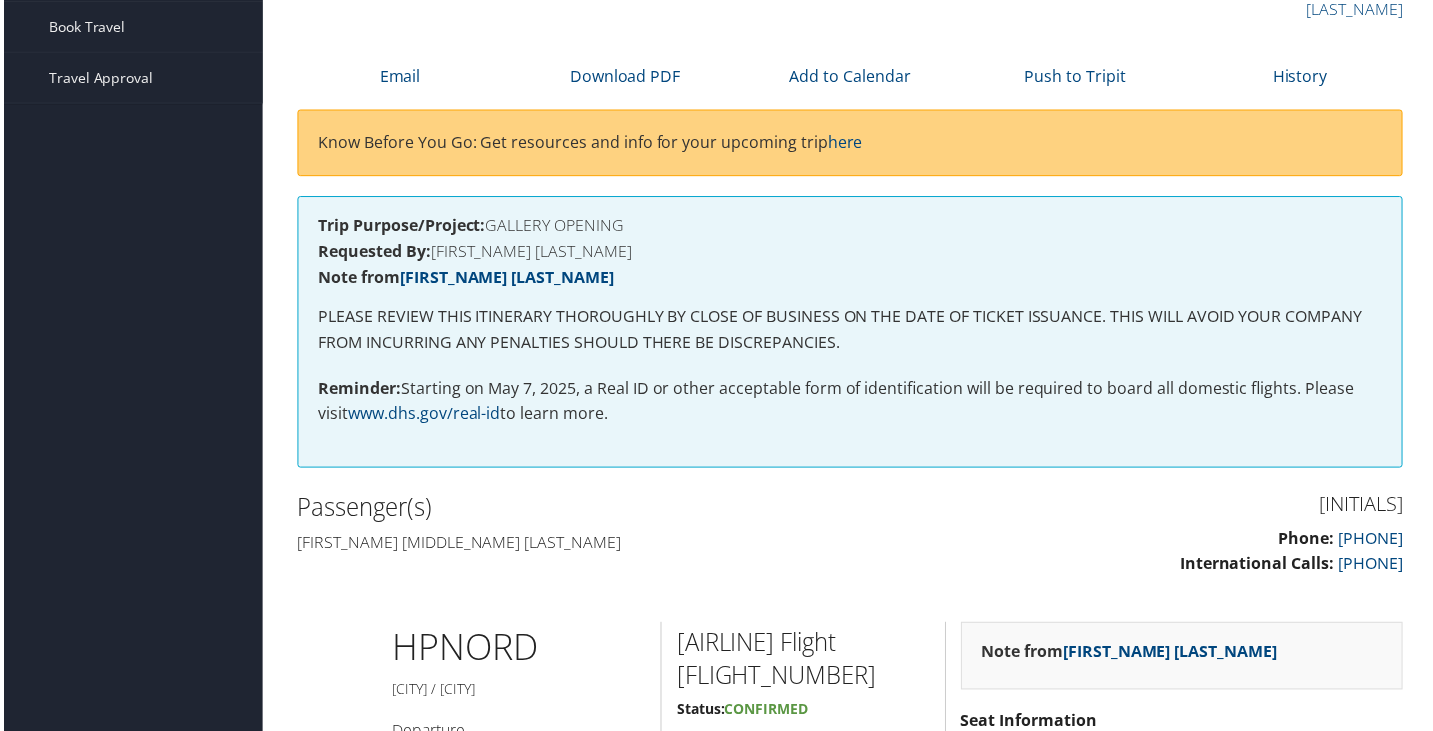 scroll, scrollTop: 0, scrollLeft: 0, axis: both 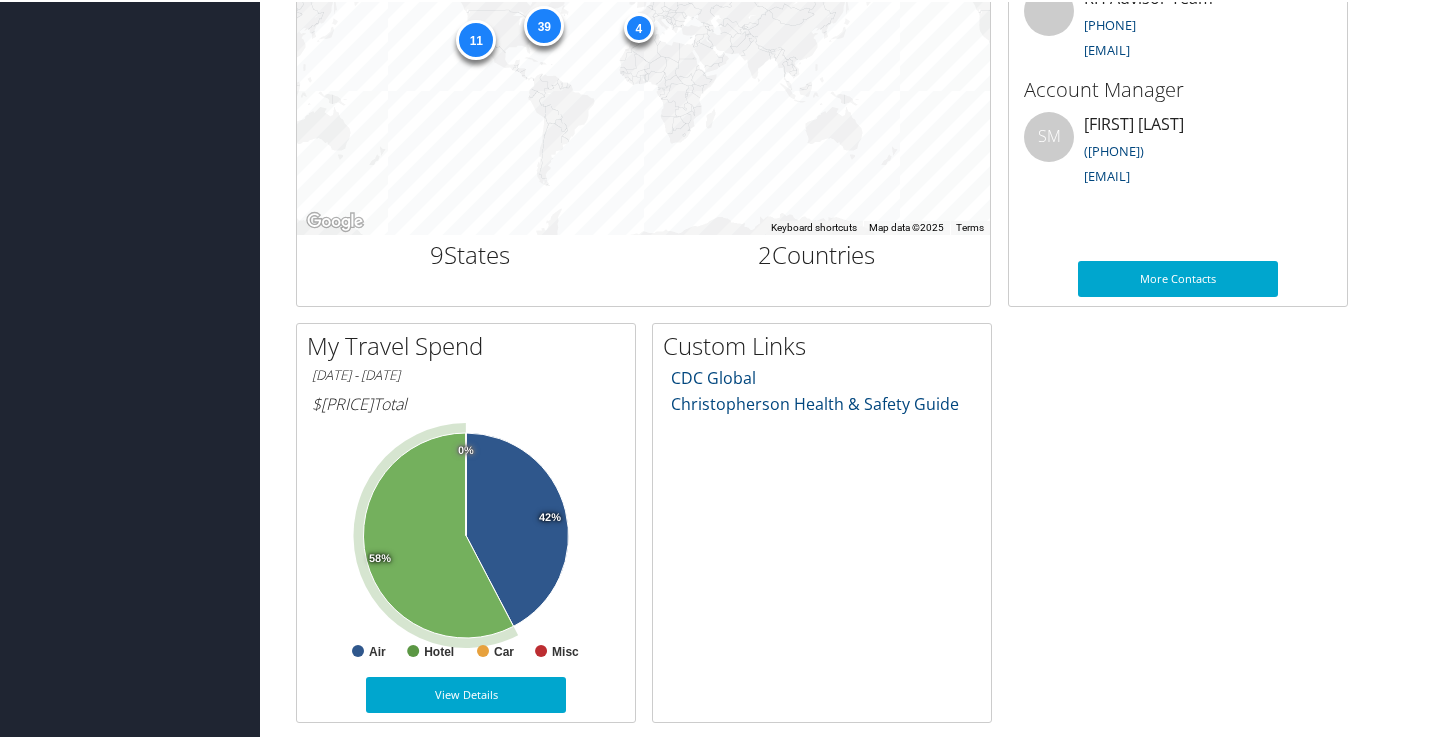 click at bounding box center [438, 533] 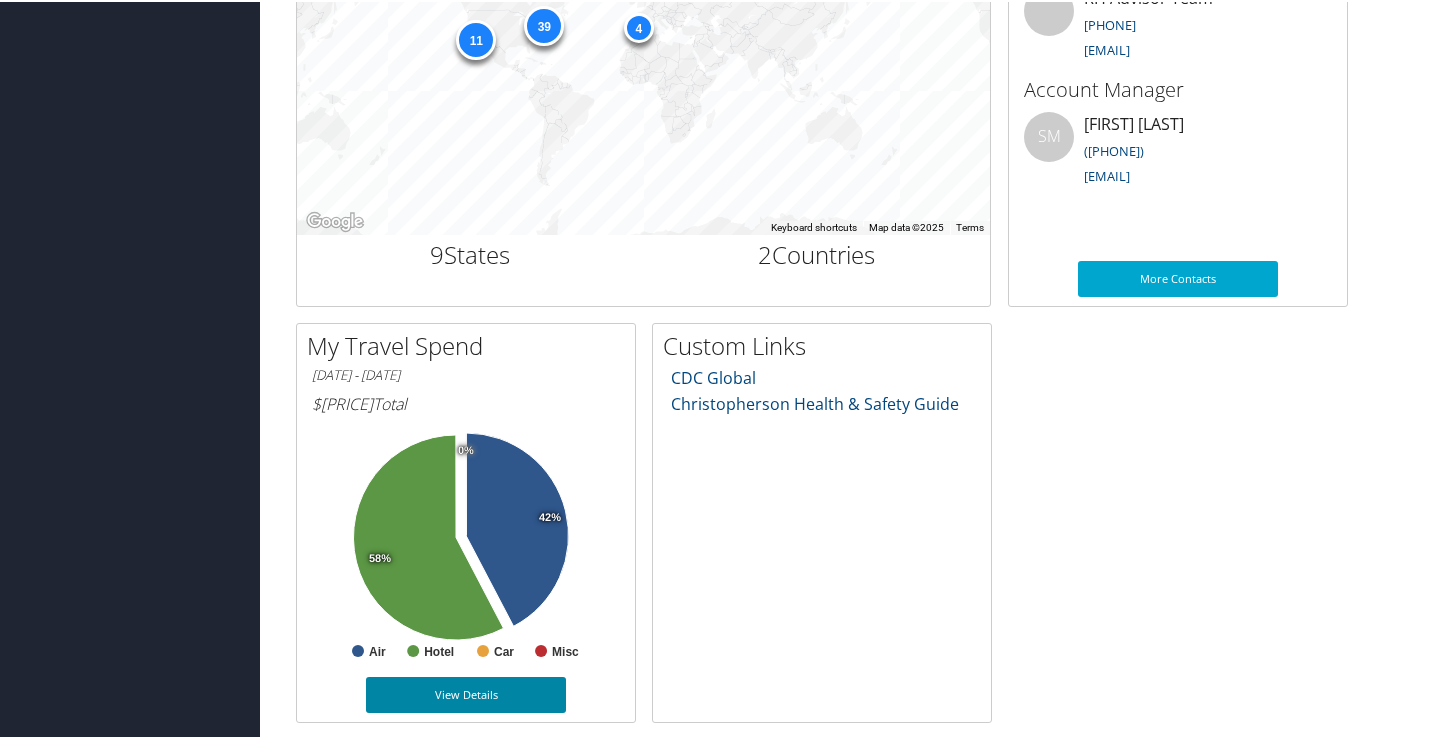 click on "View Details" at bounding box center [466, 693] 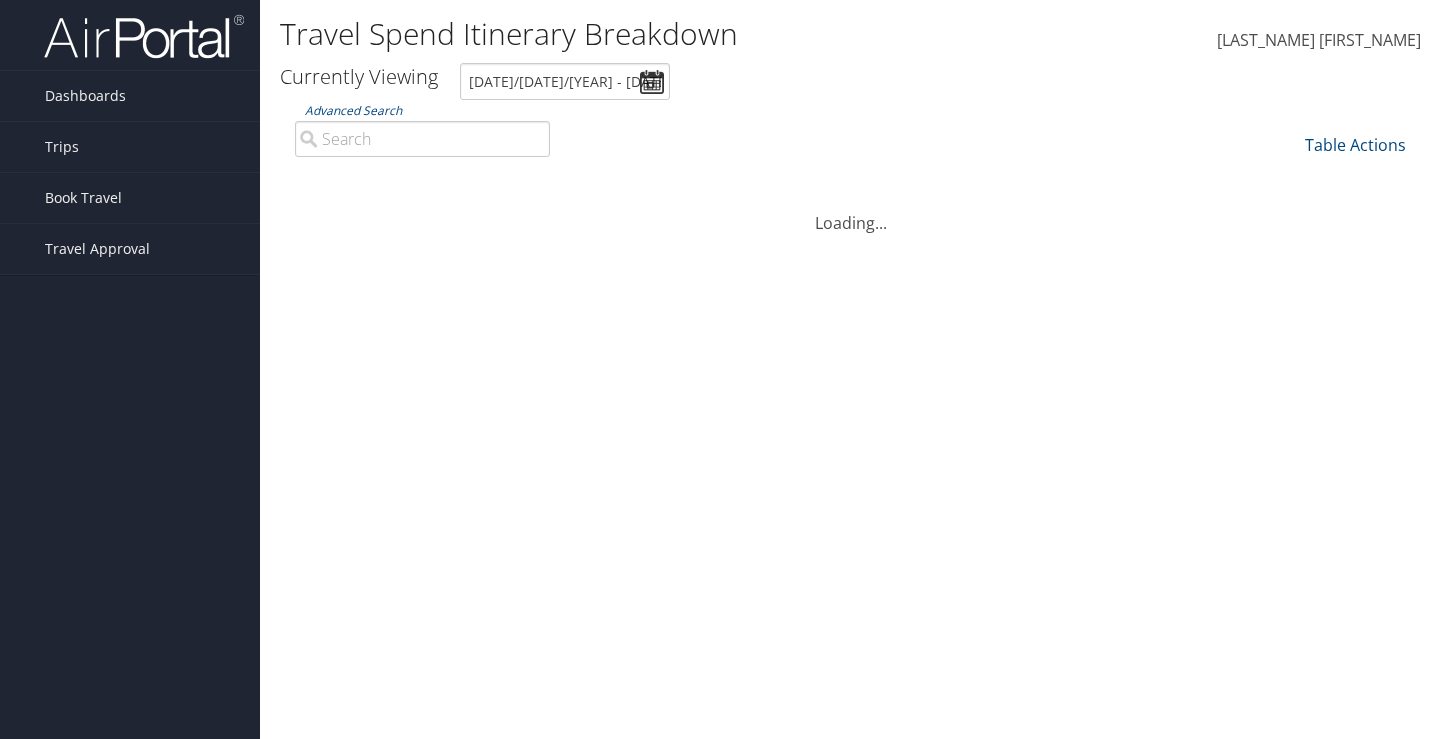 scroll, scrollTop: 0, scrollLeft: 0, axis: both 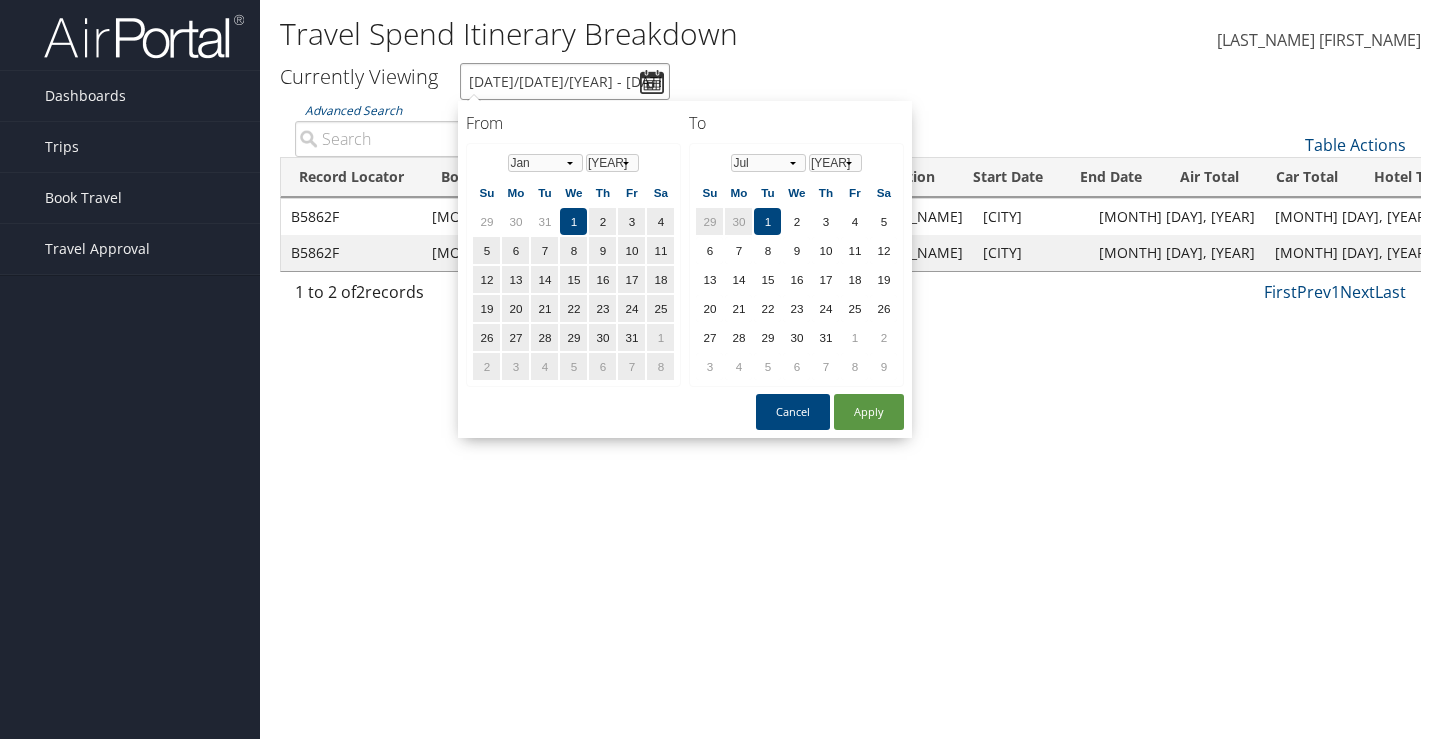 click on "1/1/2025 - 7/1/2025" at bounding box center [565, 81] 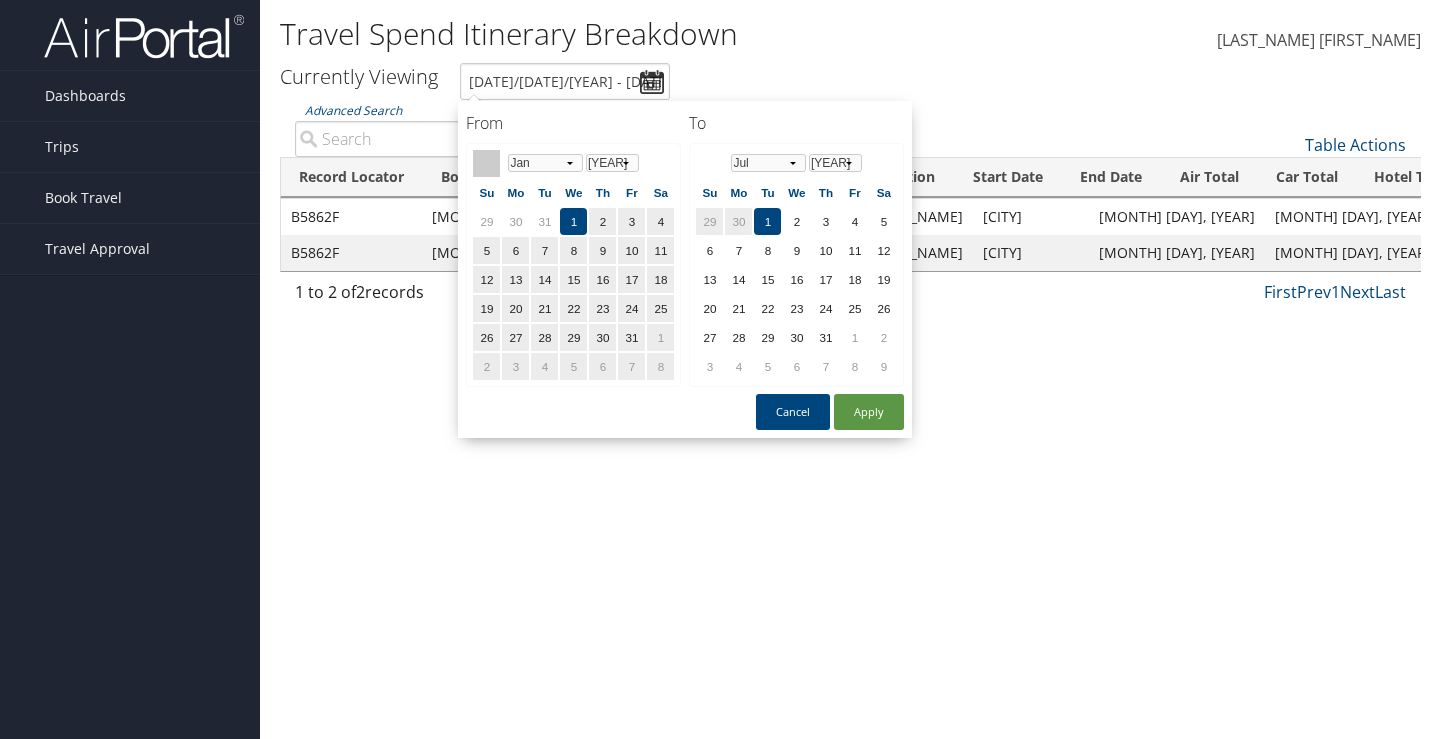 click at bounding box center (486, 163) 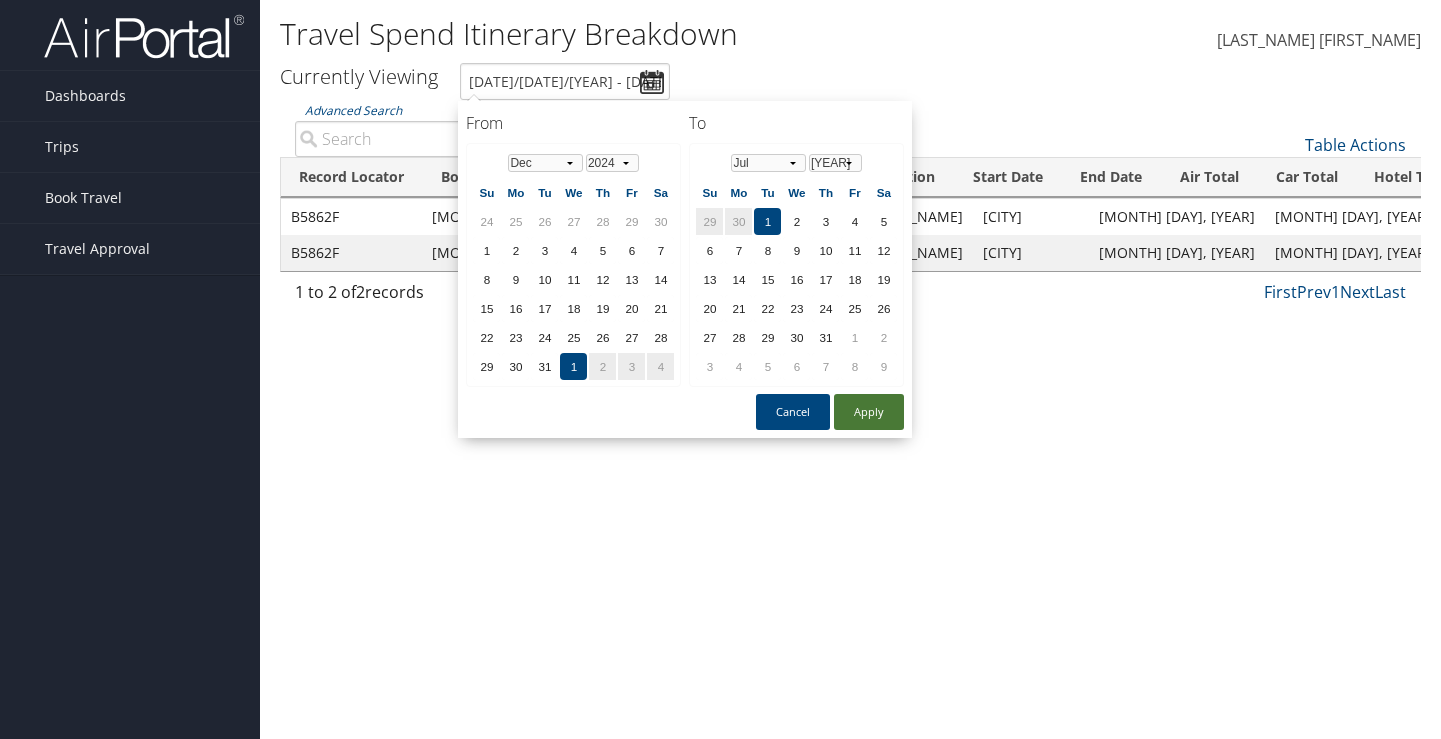click on "Apply" at bounding box center (869, 412) 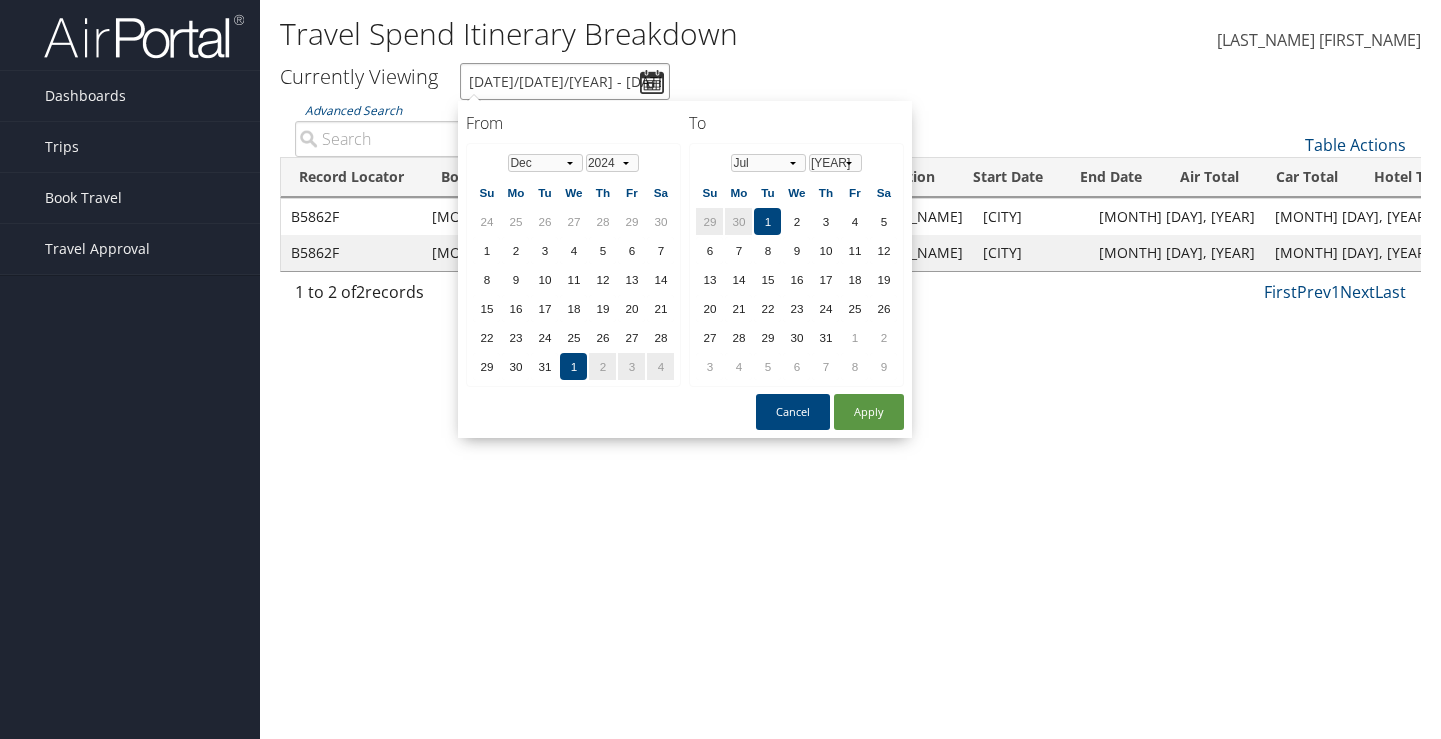 click on "1/1/2025 - 7/1/2025" at bounding box center (565, 81) 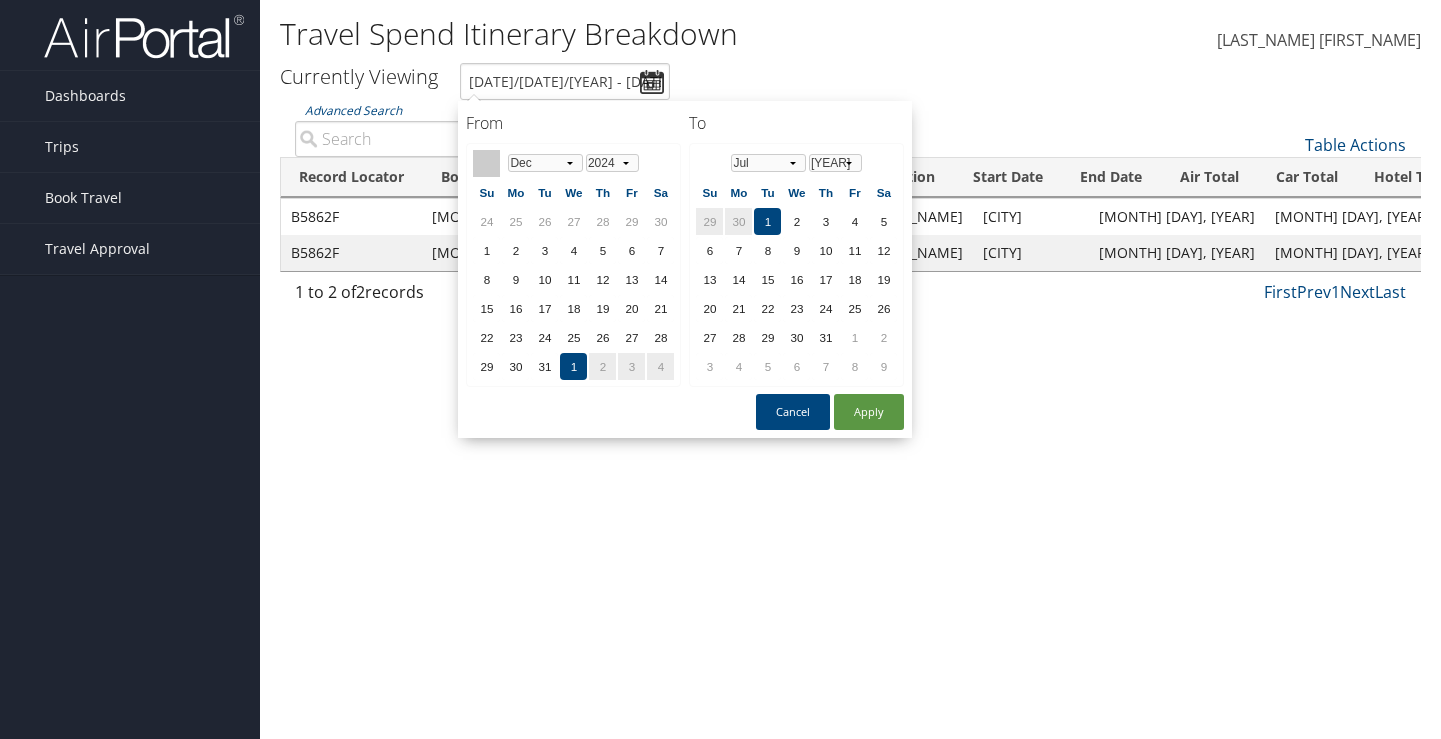 click at bounding box center [486, 163] 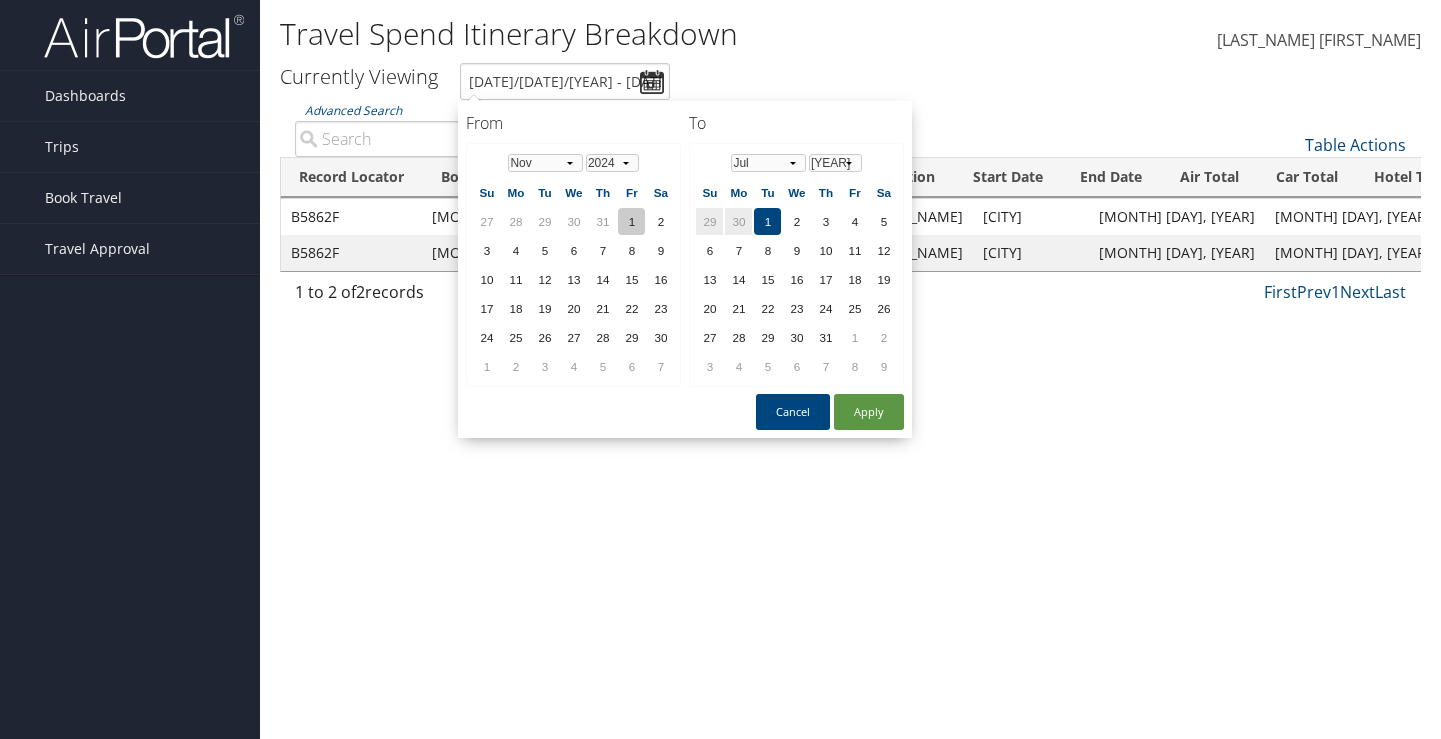 click on "1" at bounding box center [631, 221] 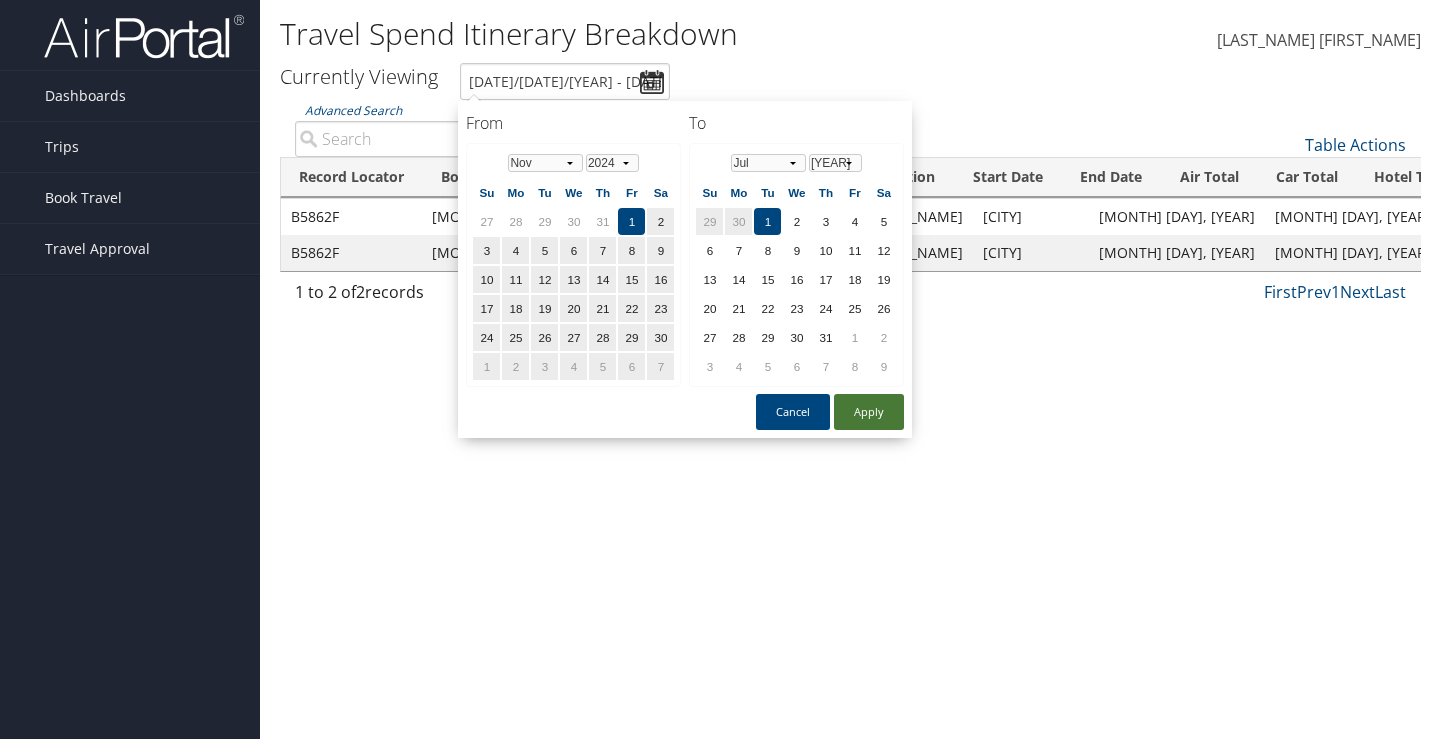 click on "Apply" at bounding box center [869, 412] 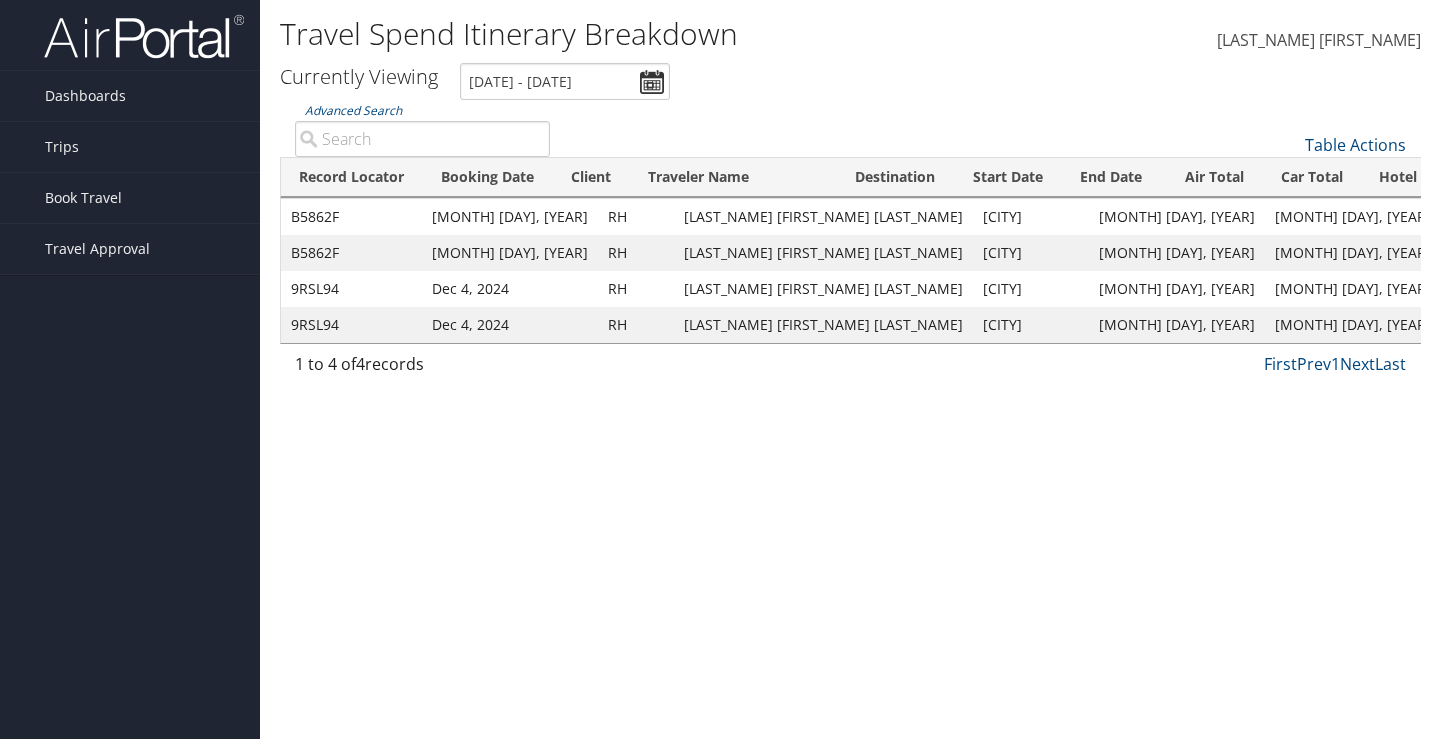 click on "[FIRST] [MIDDLE] [LAST]" at bounding box center [823, 253] 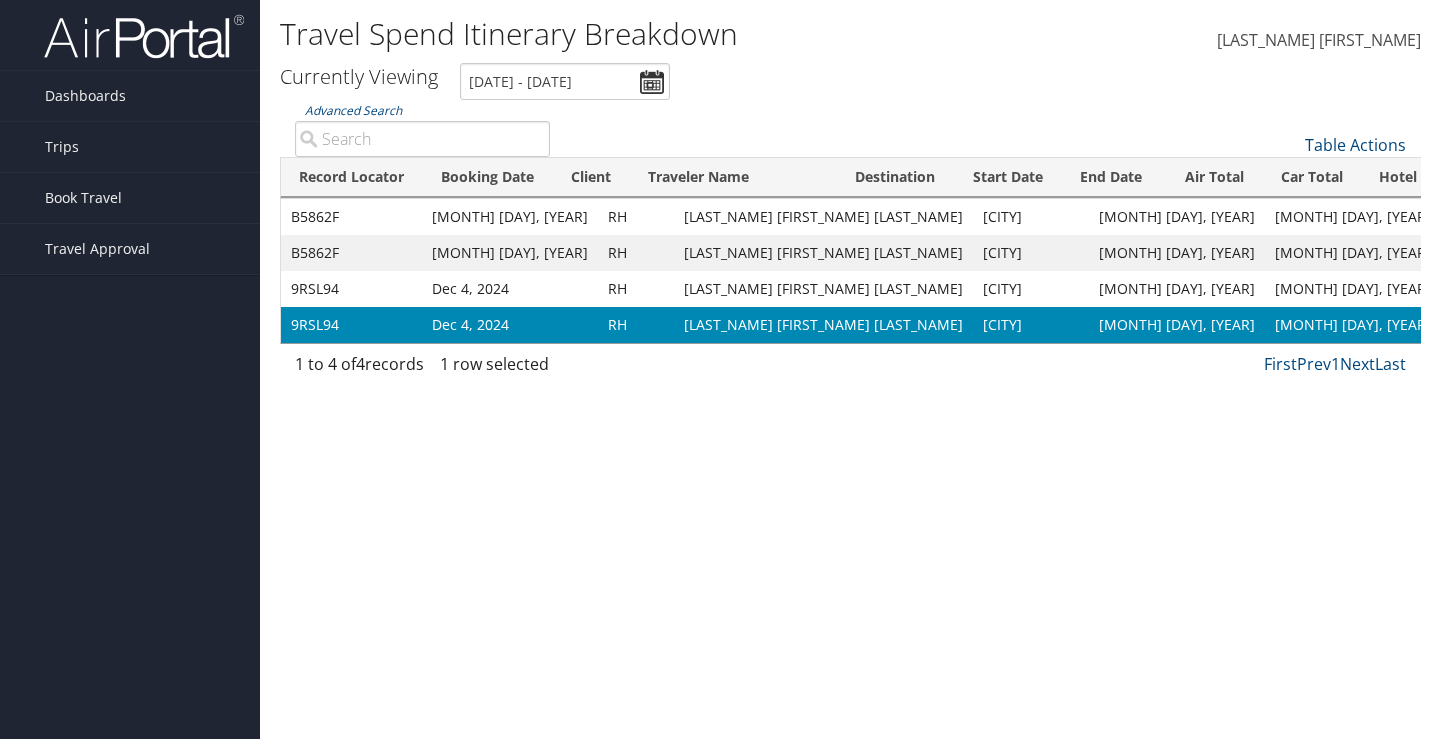 click on "[LAST_NAME] [LAST_NAME] [LAST_NAME]" at bounding box center [823, 325] 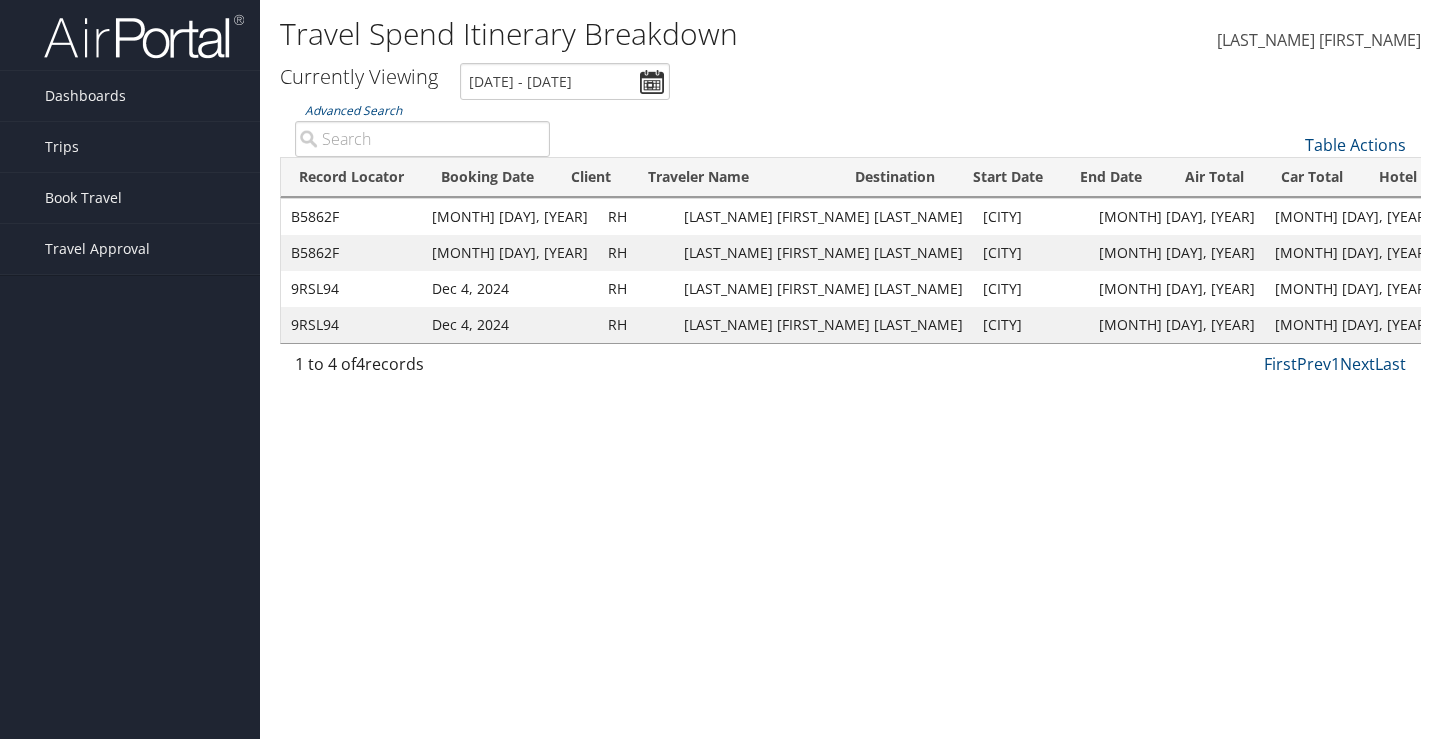 click on "[FIRST] [LAST] [LAST]" at bounding box center [823, 253] 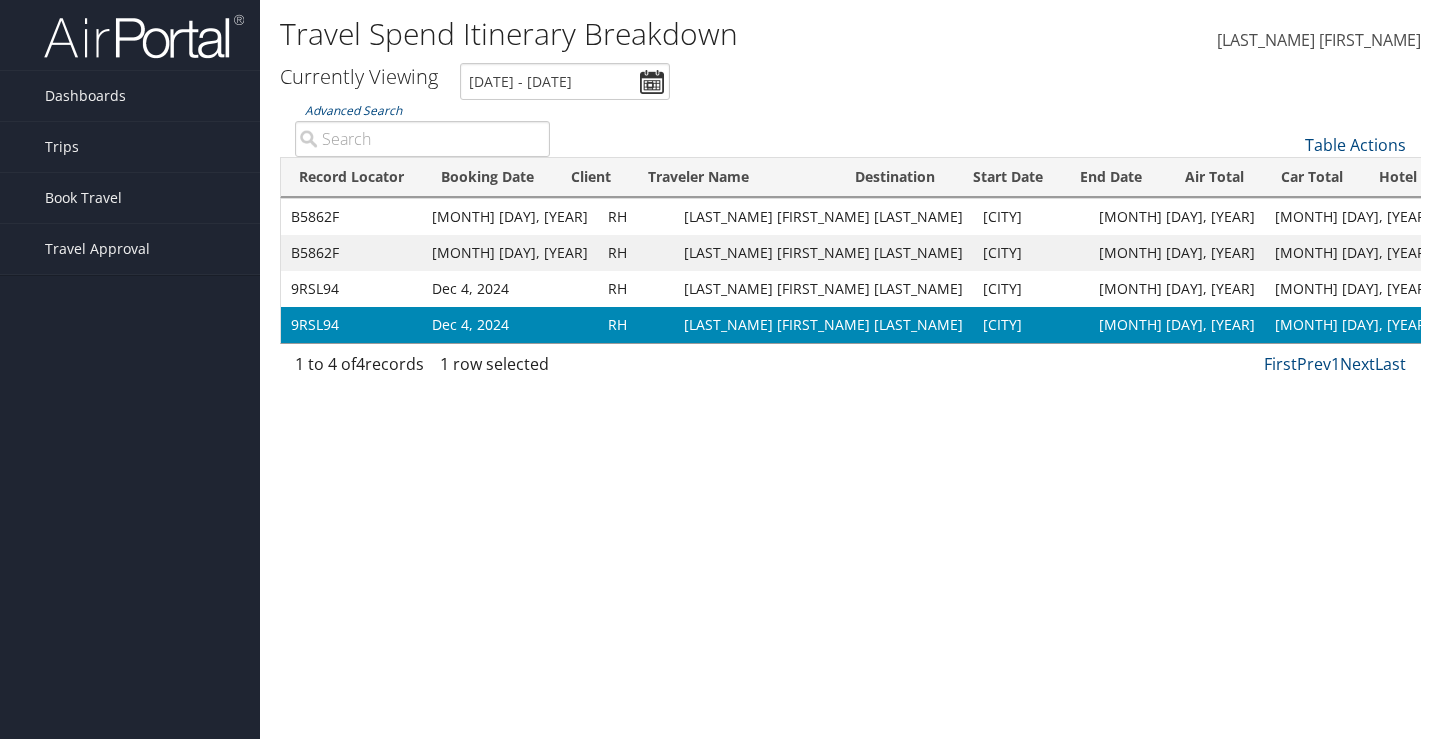scroll, scrollTop: 0, scrollLeft: 81, axis: horizontal 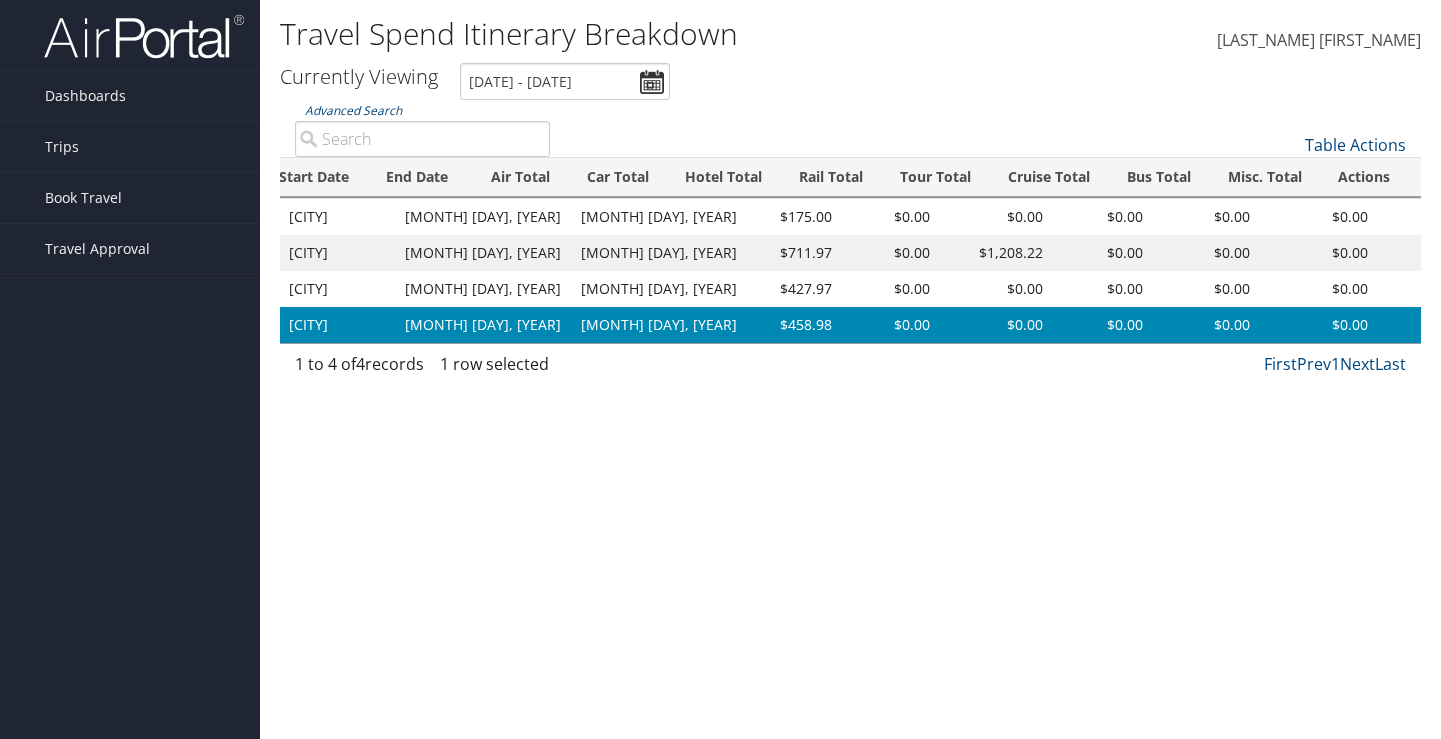 click on "View" at bounding box center [1613, 324] 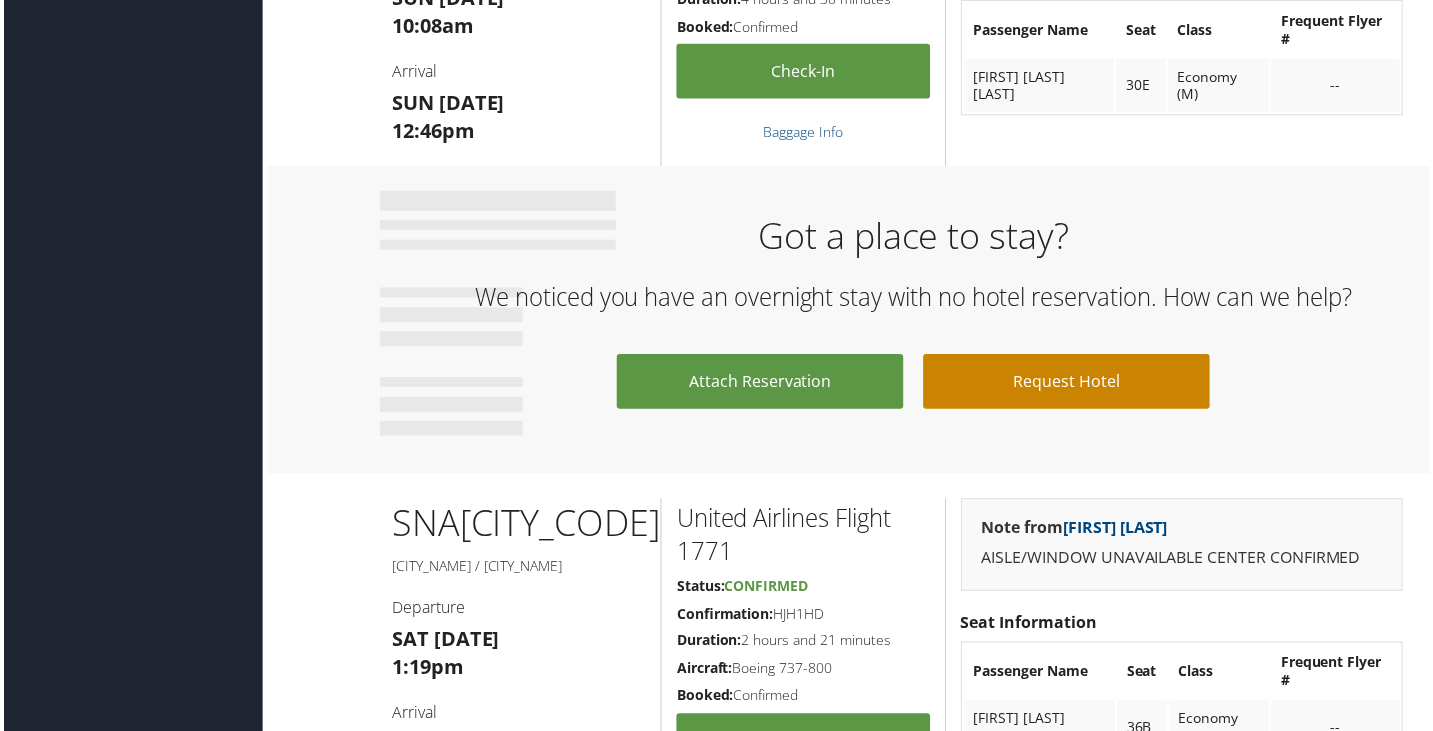 scroll, scrollTop: 1299, scrollLeft: 0, axis: vertical 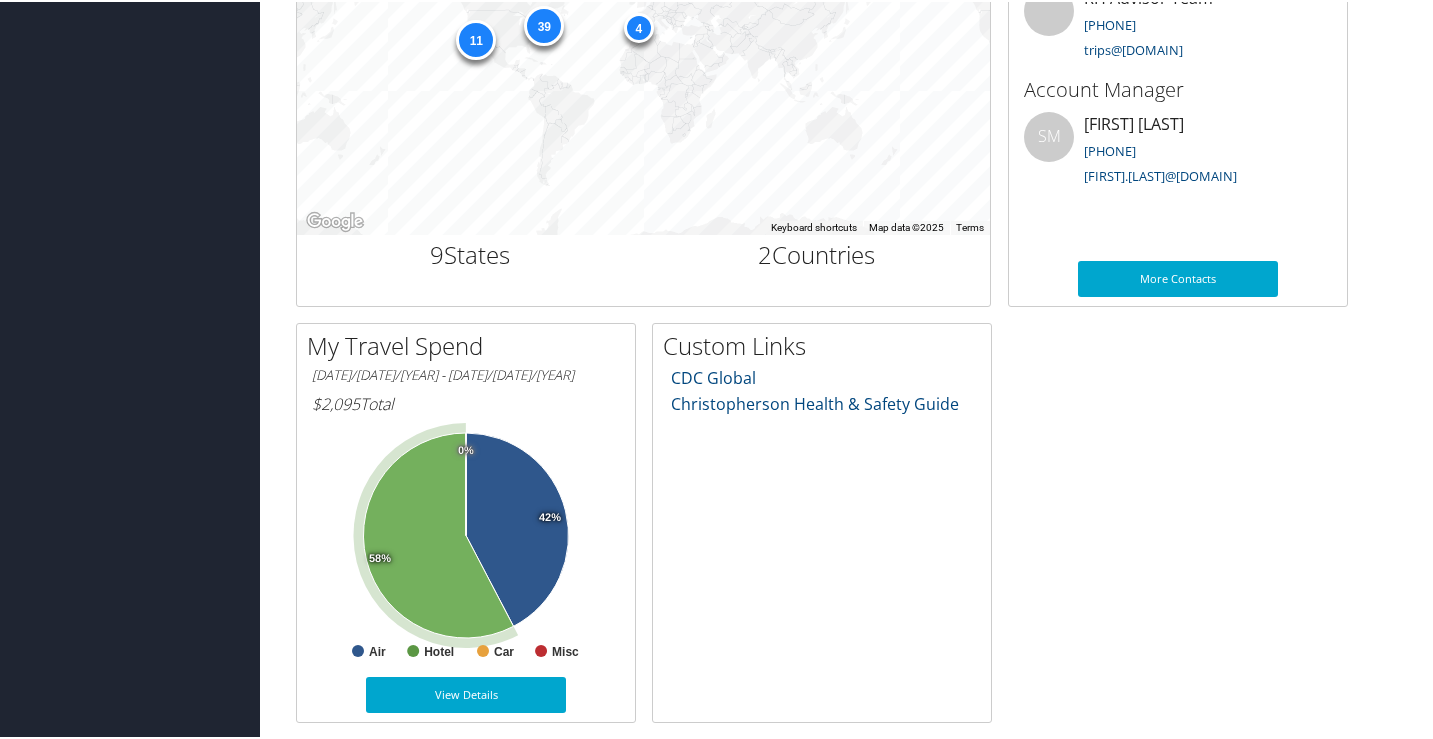 click at bounding box center (438, 533) 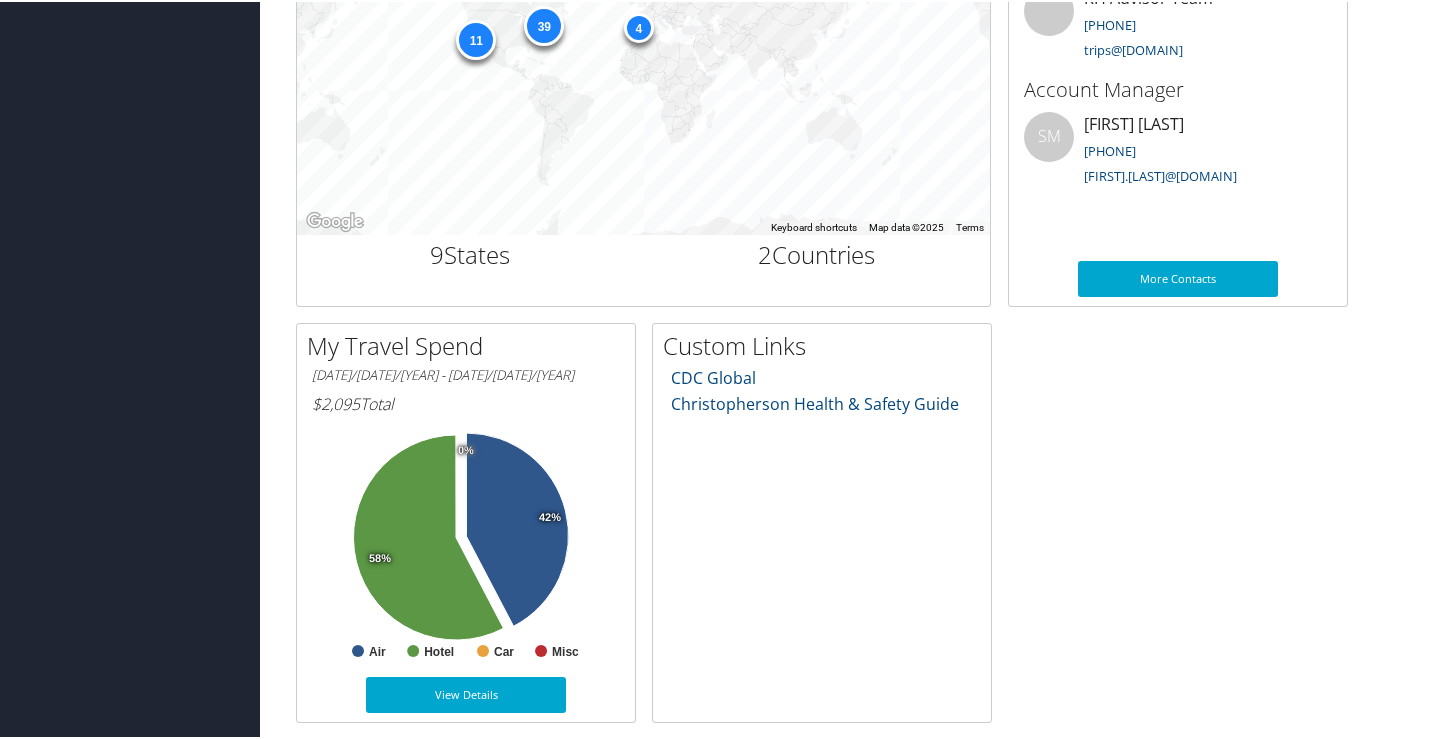 click at bounding box center (428, 535) 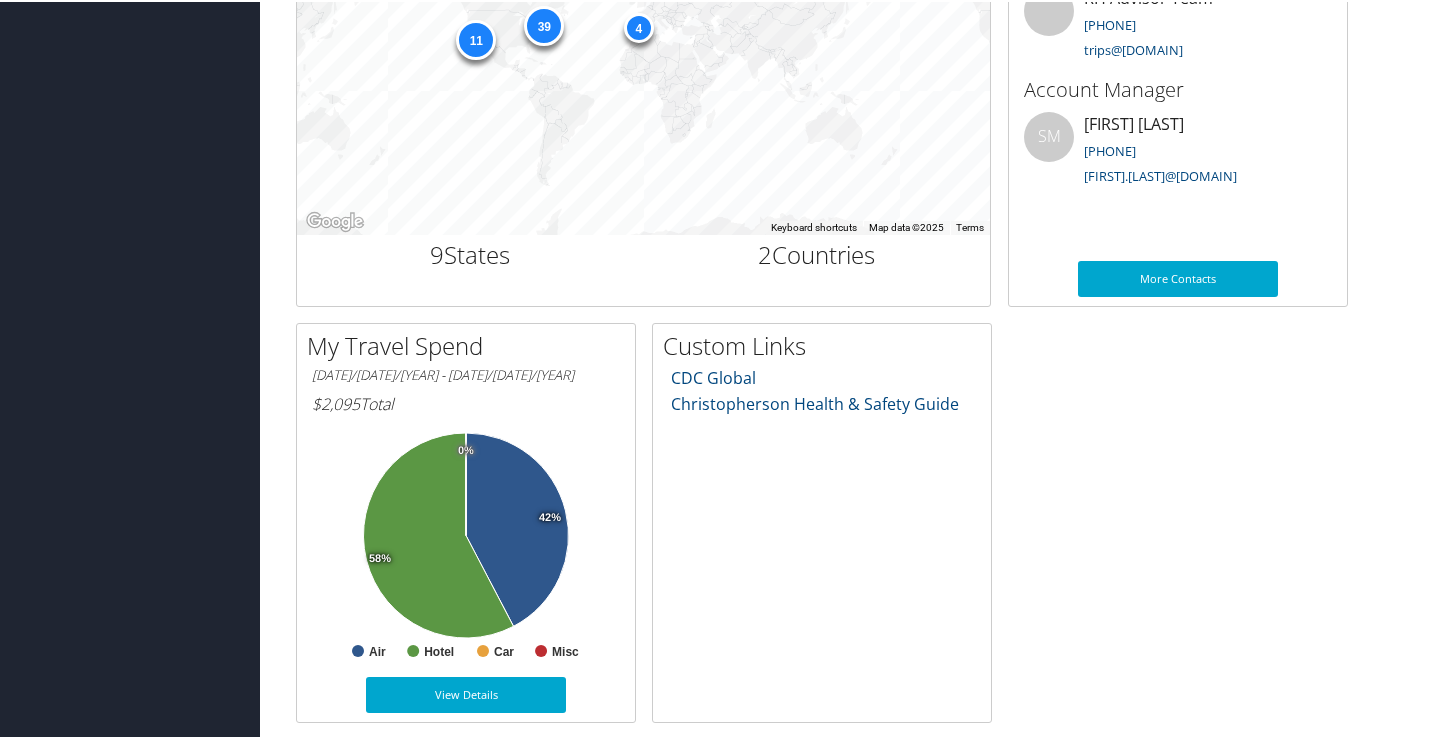 click at bounding box center [438, 533] 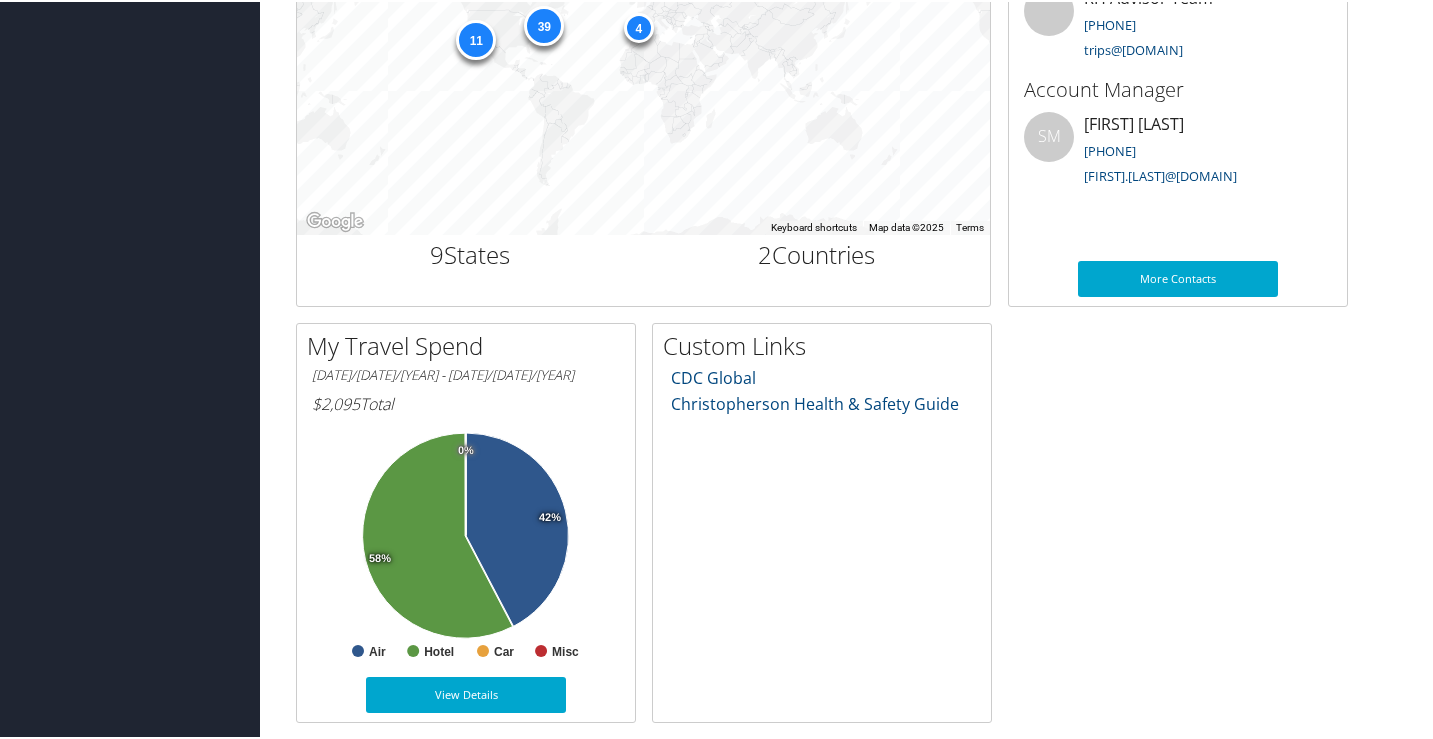 click at bounding box center [438, 533] 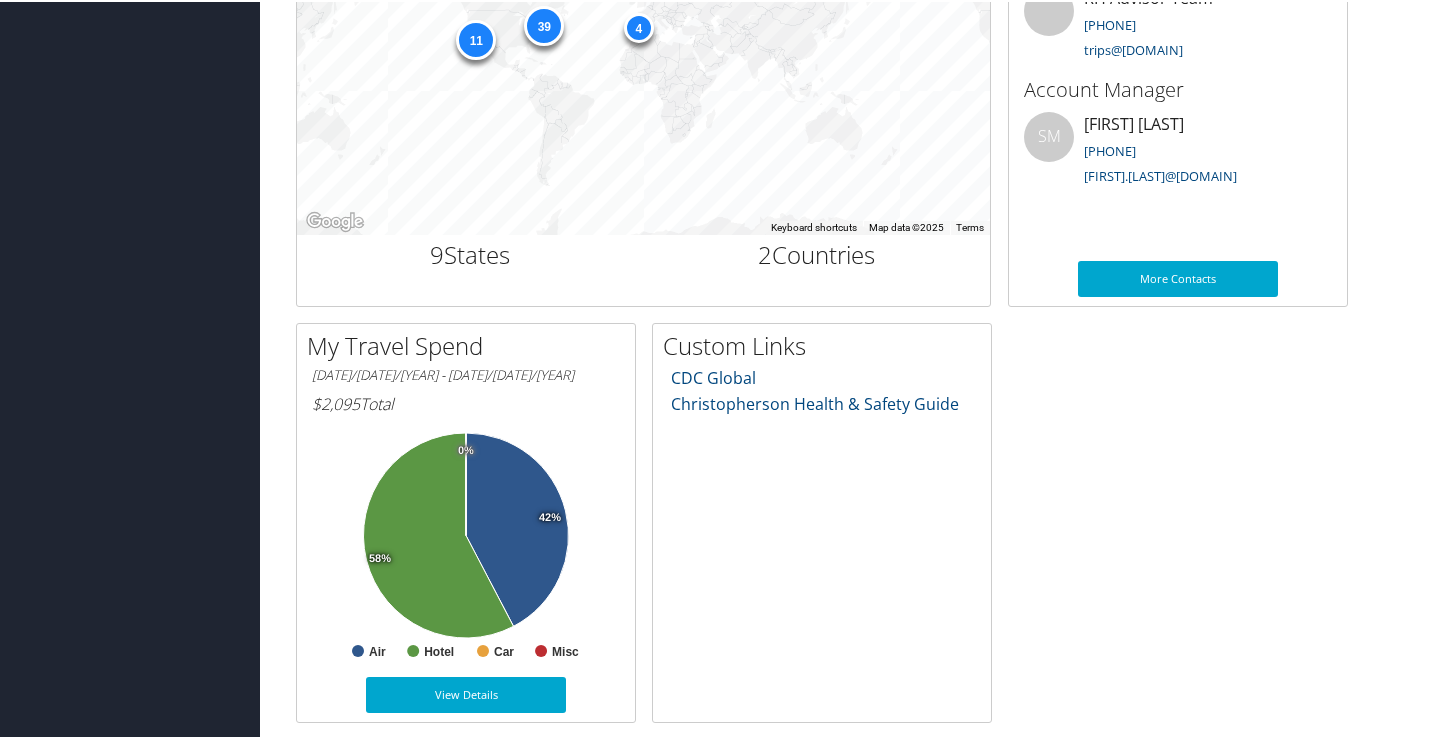 click at bounding box center [438, 533] 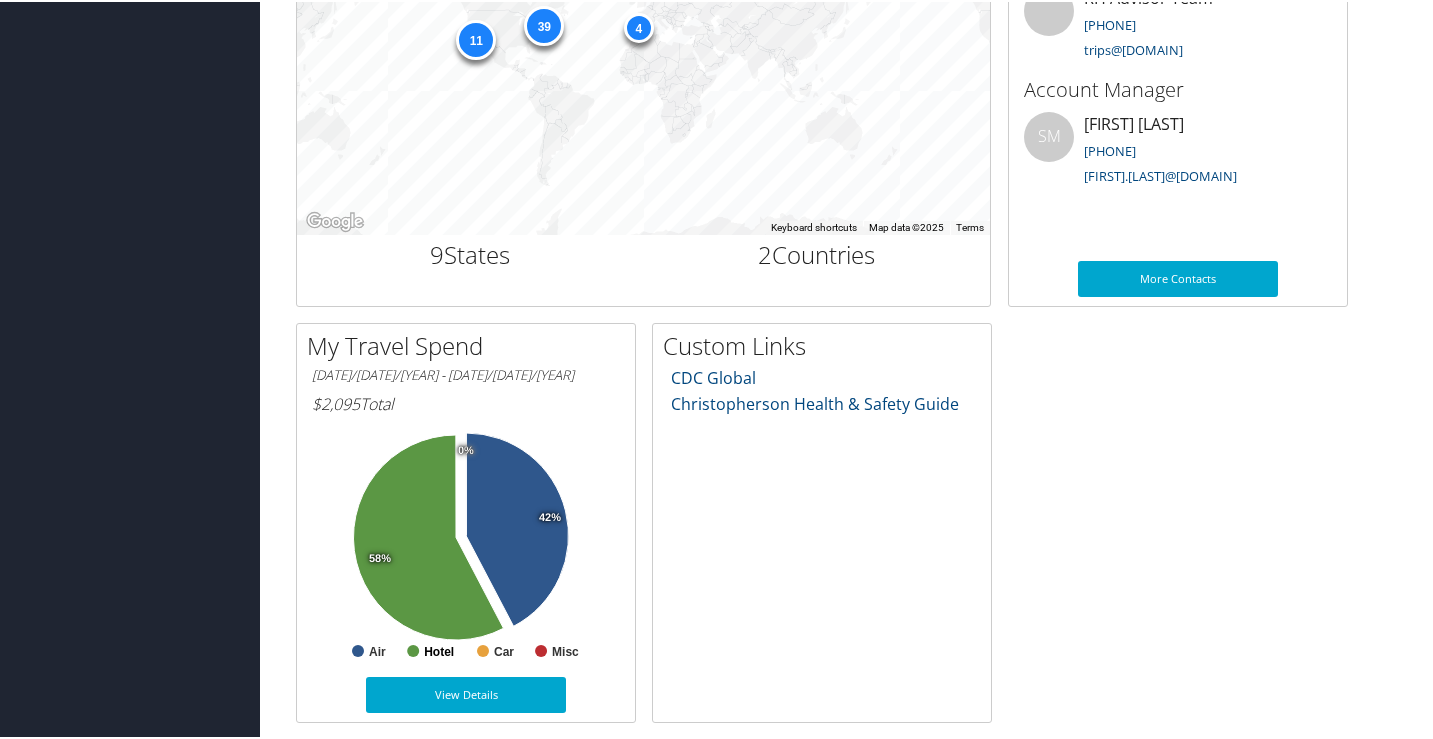 click at bounding box center [358, 649] 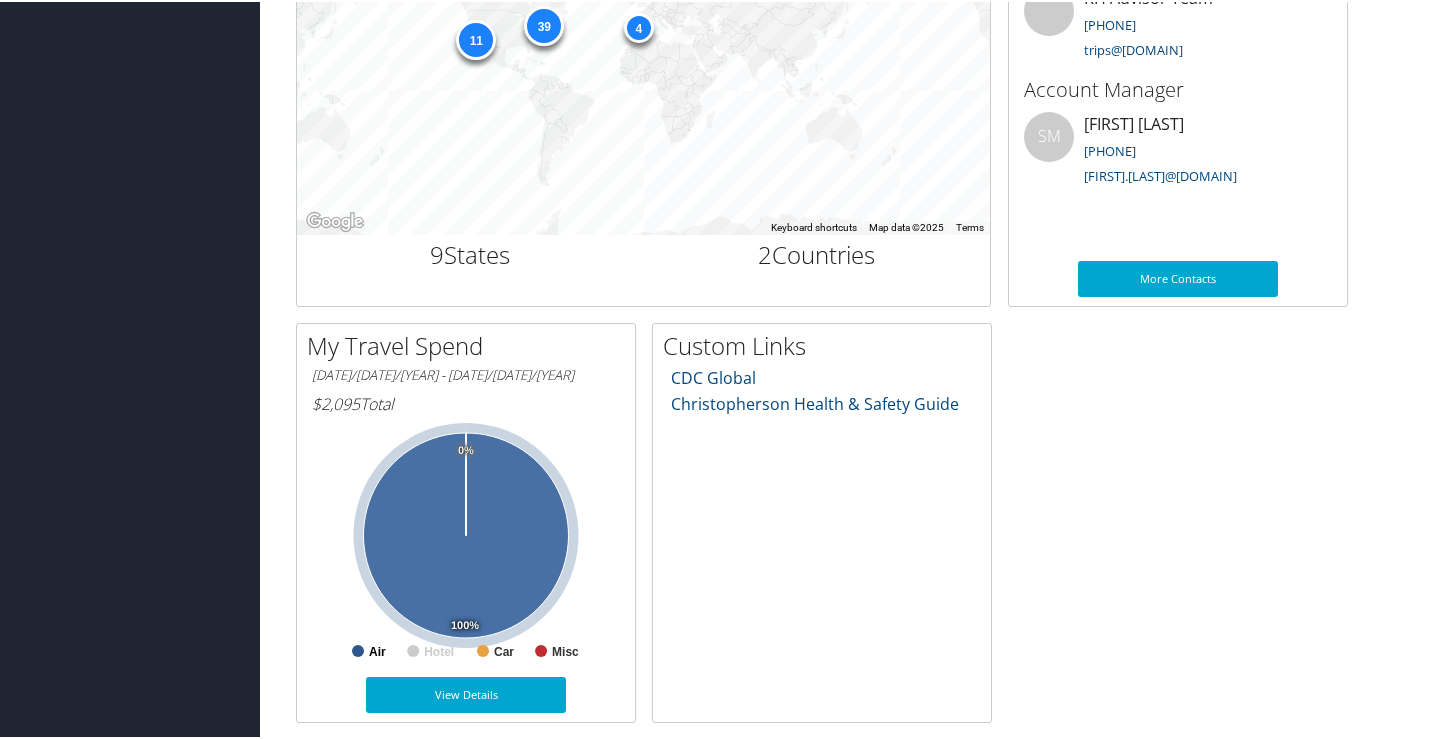 click at bounding box center (358, 649) 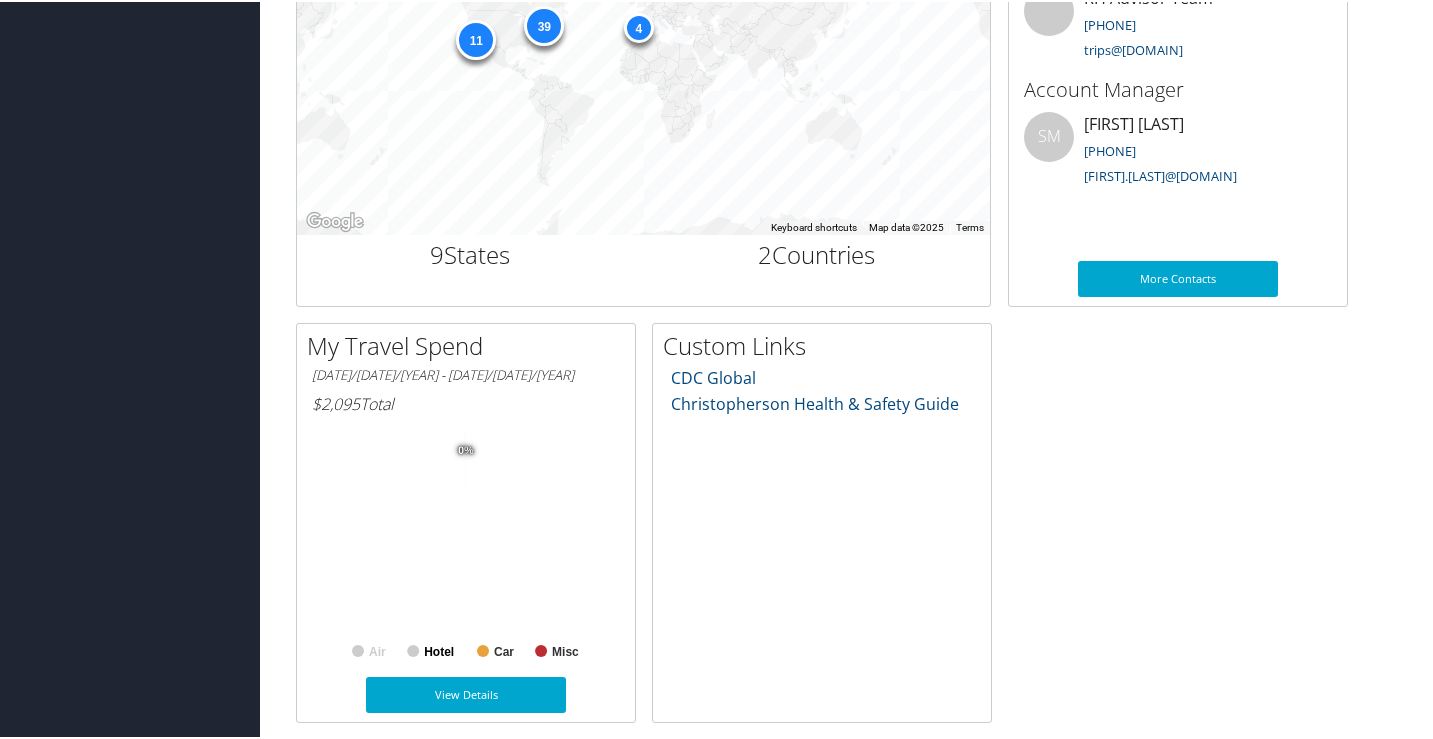 click at bounding box center [358, 649] 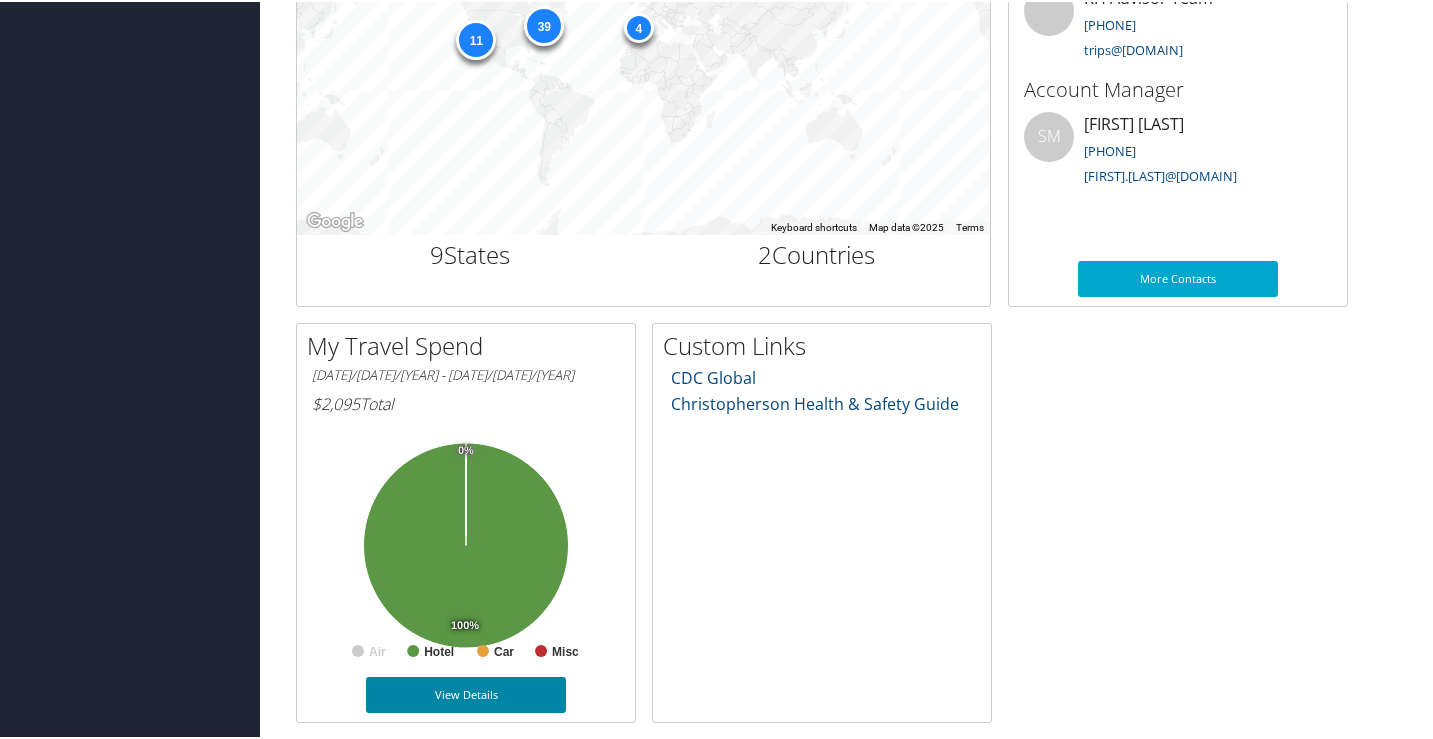 click on "View Details" at bounding box center (466, 693) 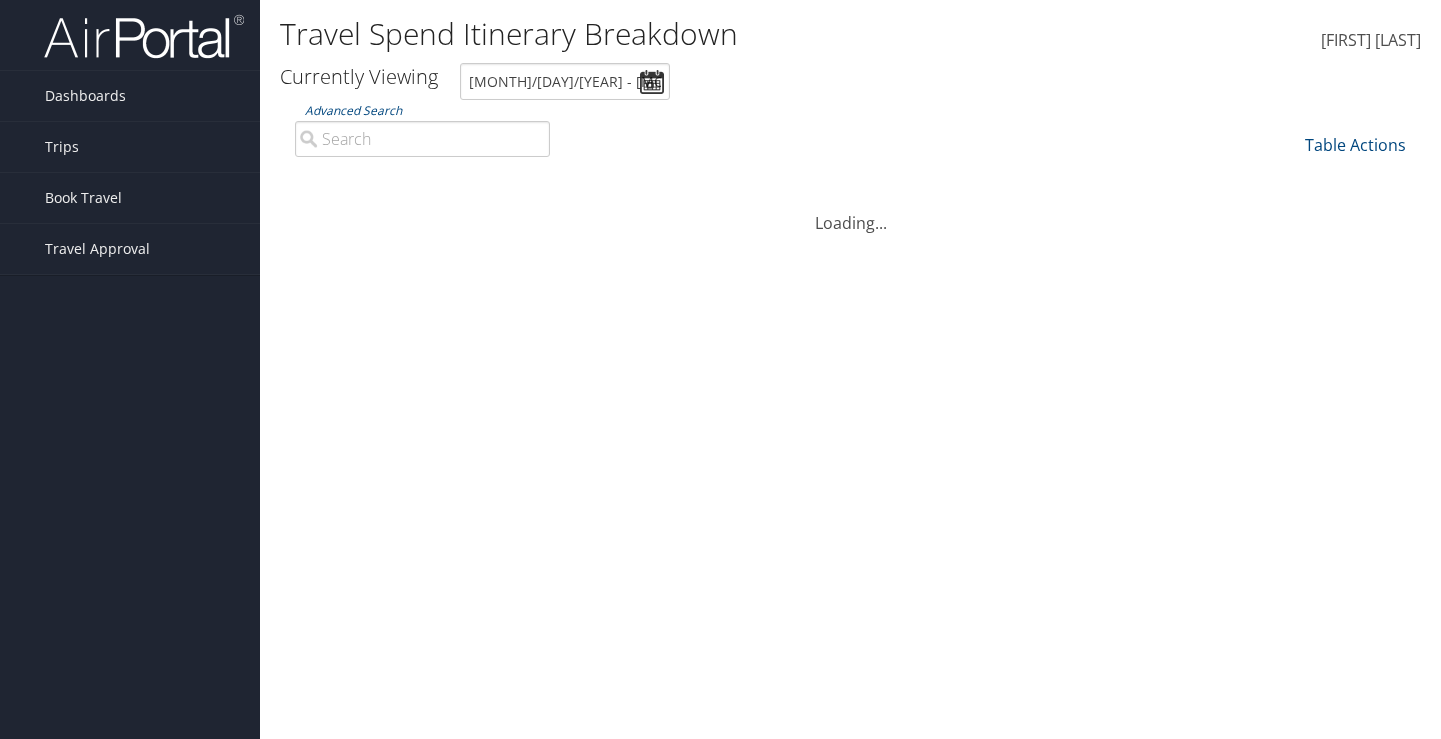 scroll, scrollTop: 0, scrollLeft: 0, axis: both 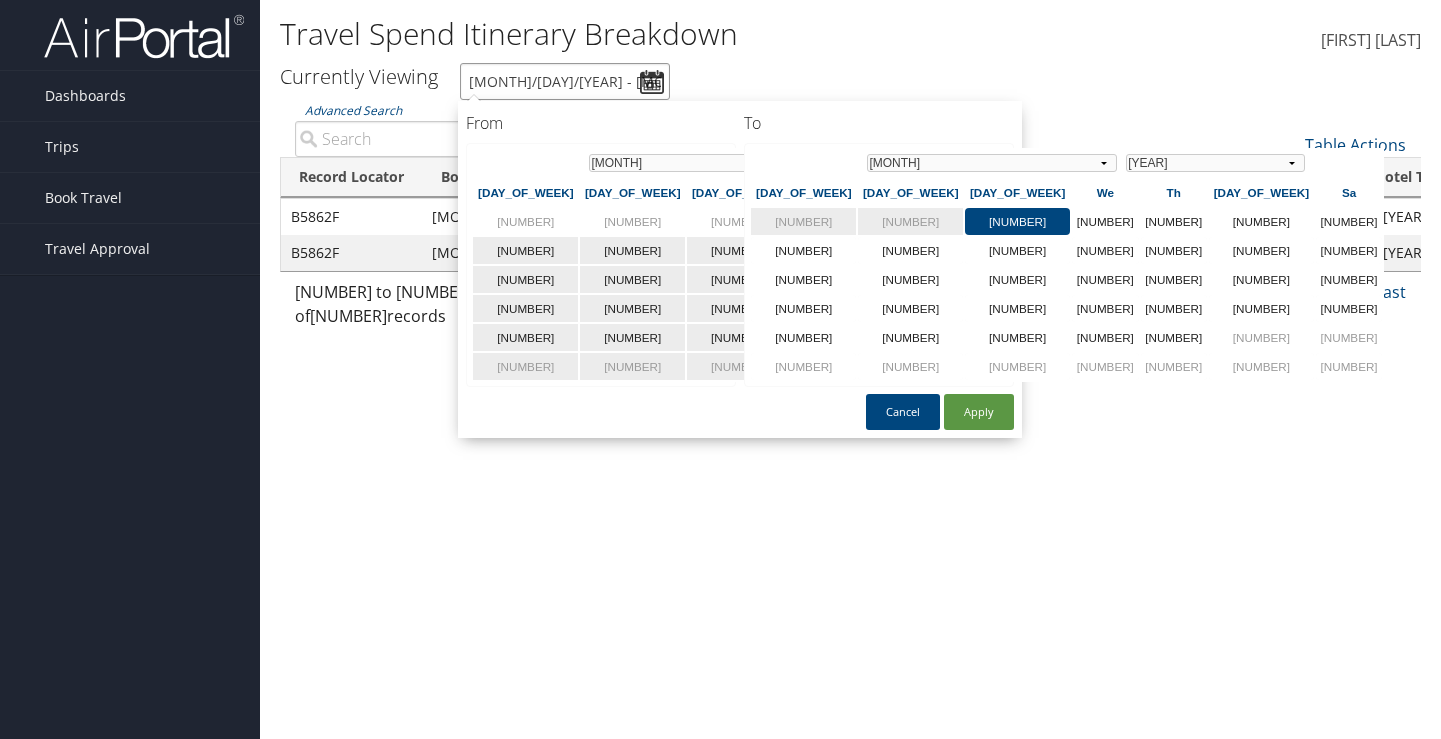 click on "1/1/2025 - 7/1/2025" at bounding box center [565, 81] 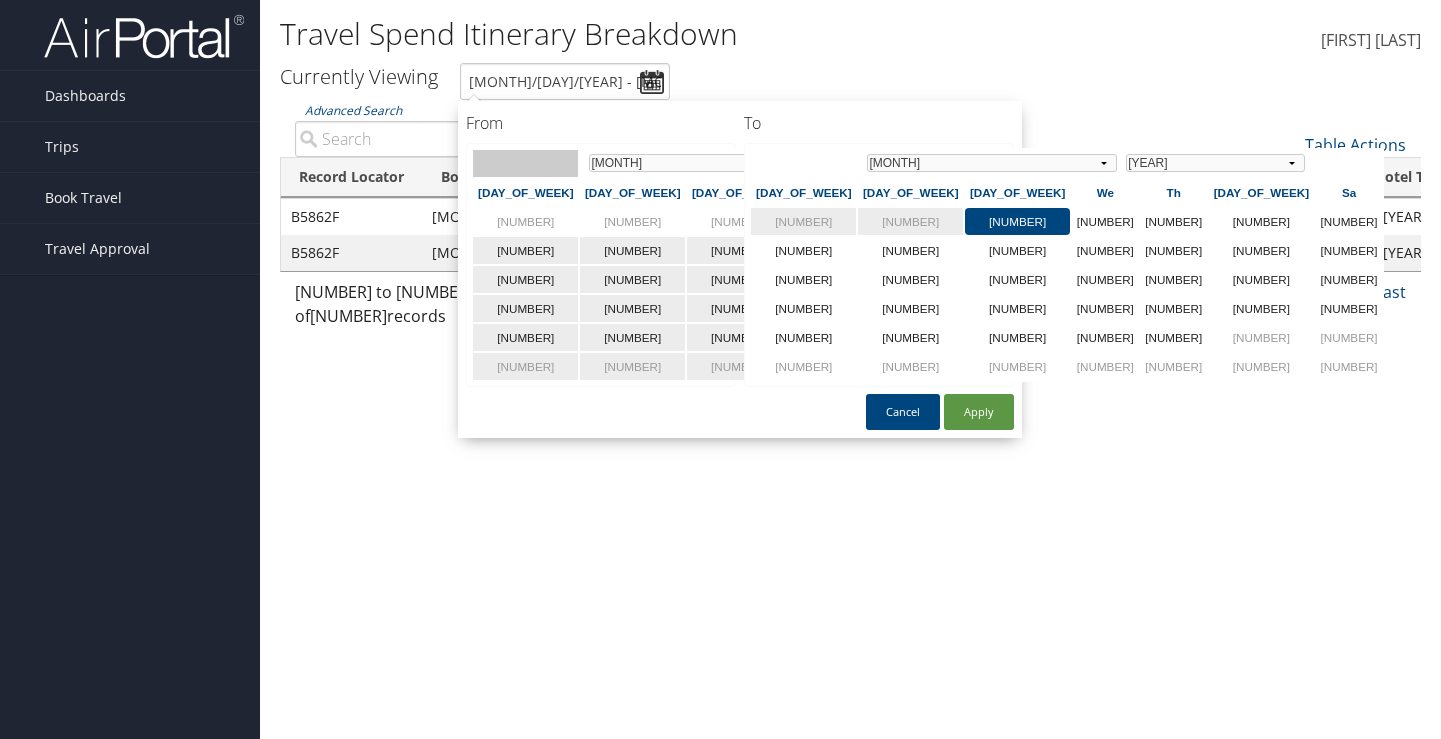 click at bounding box center [526, 163] 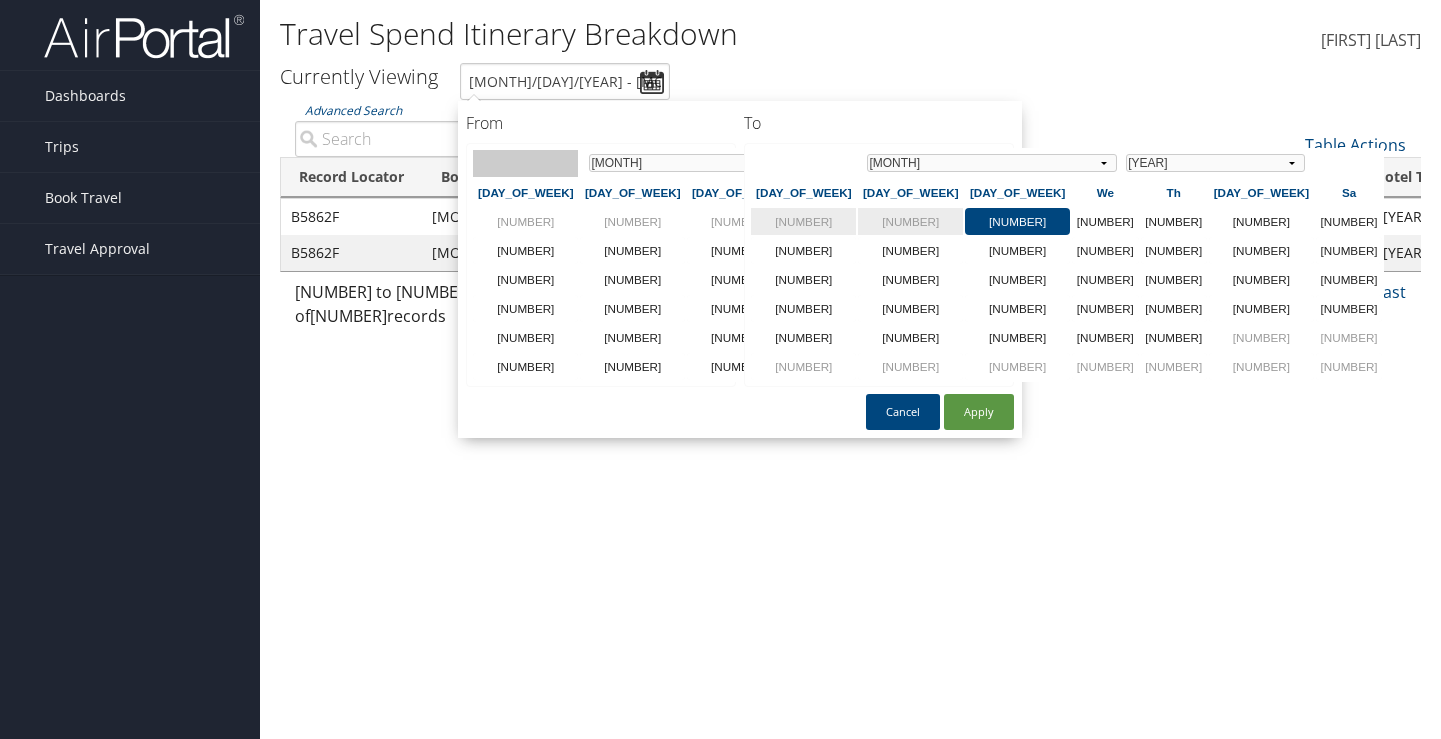 click at bounding box center (526, 163) 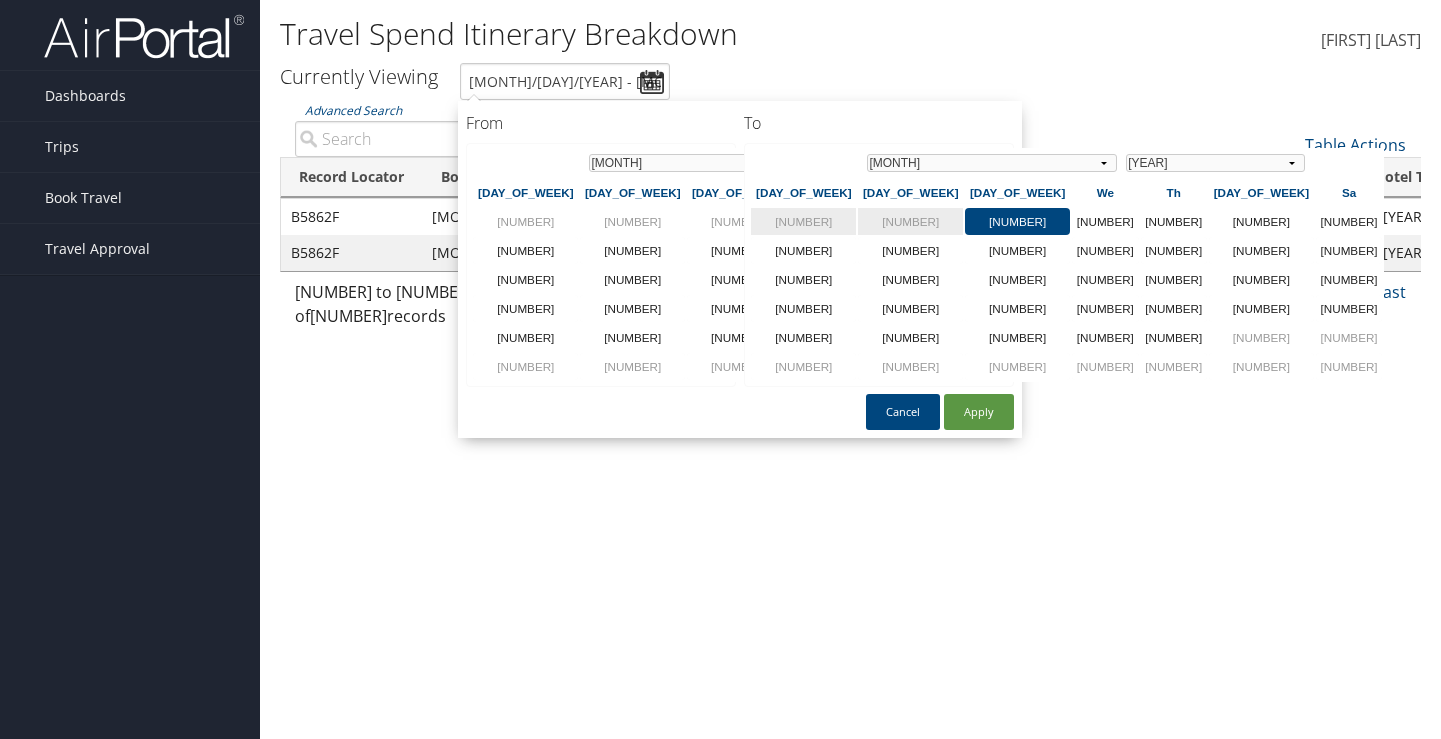click on "1" at bounding box center [983, 221] 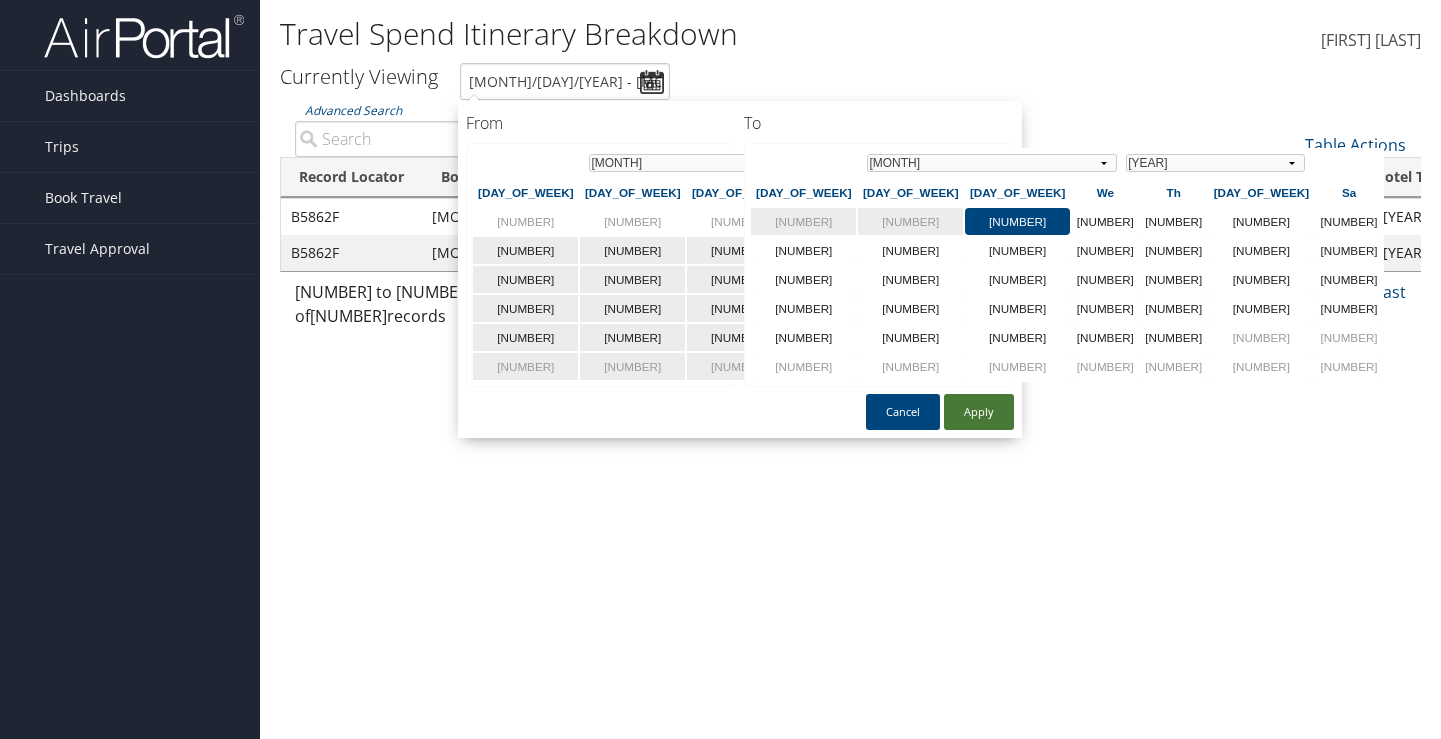 click on "Apply" at bounding box center (979, 412) 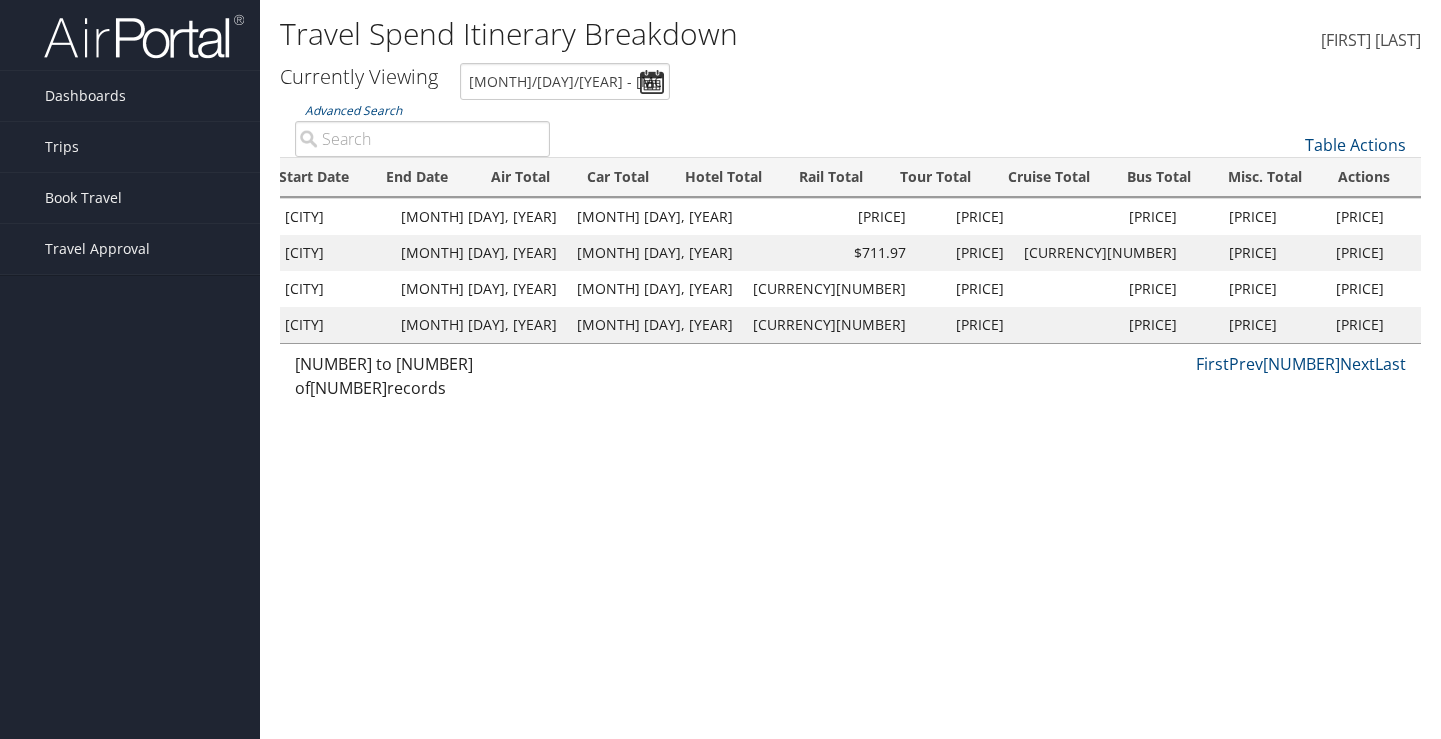 click on "View" at bounding box center (1747, 288) 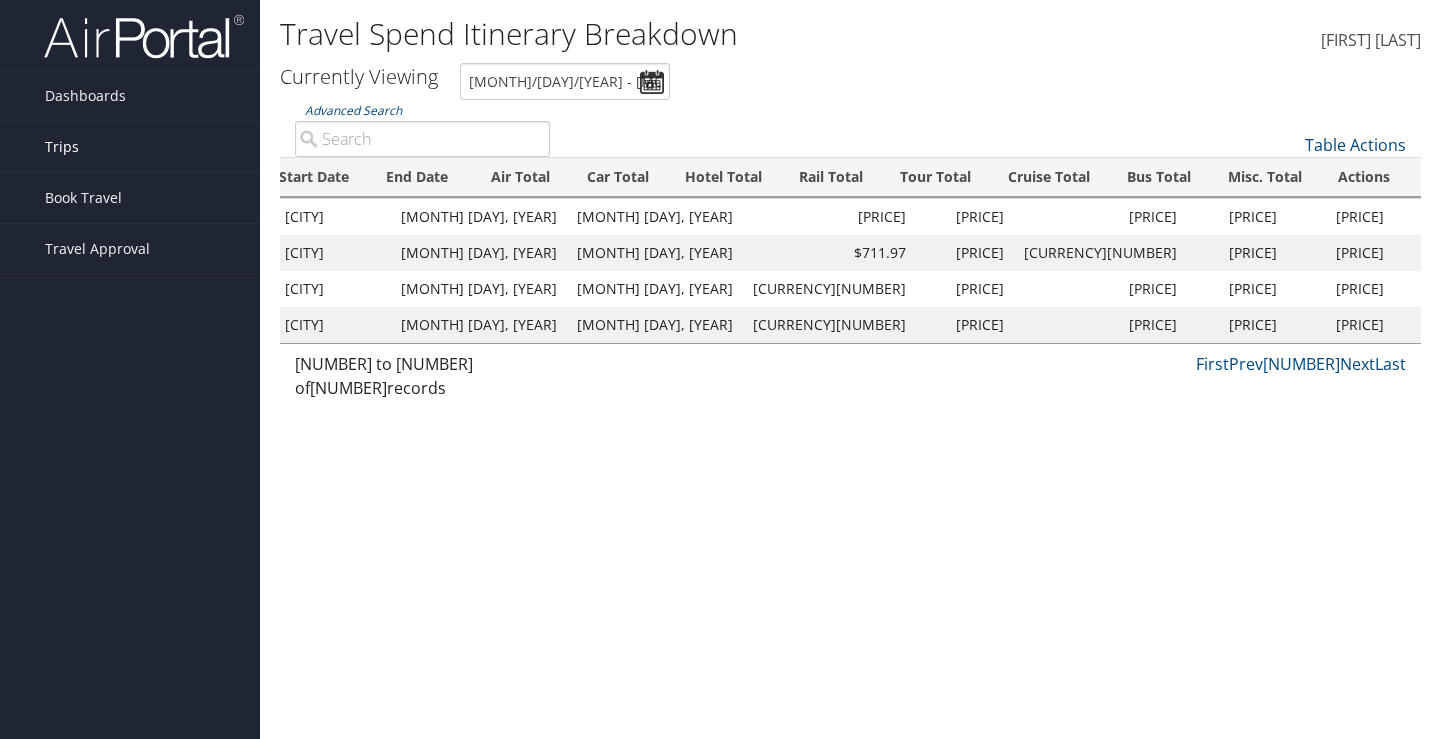 click on "Trips" at bounding box center [62, 147] 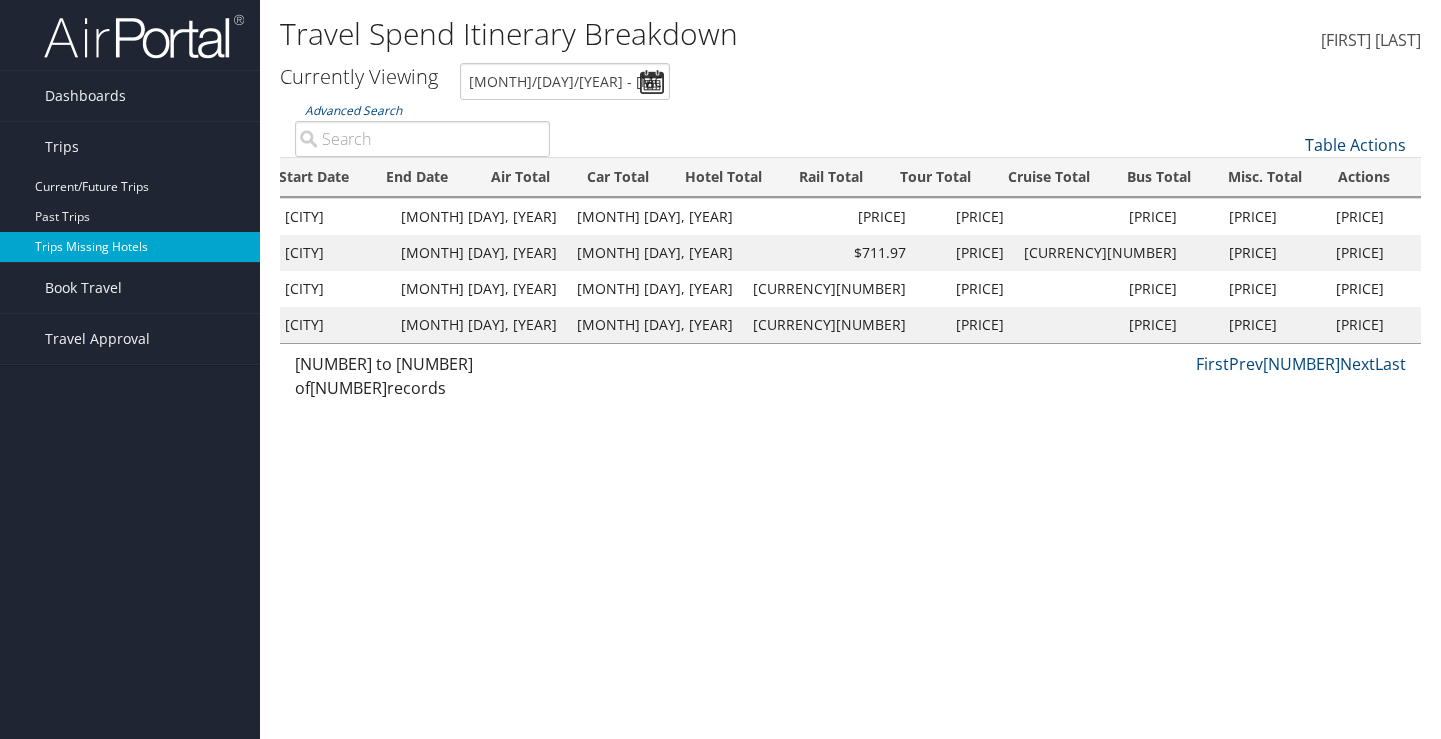 click on "Trips Missing Hotels" at bounding box center [130, 247] 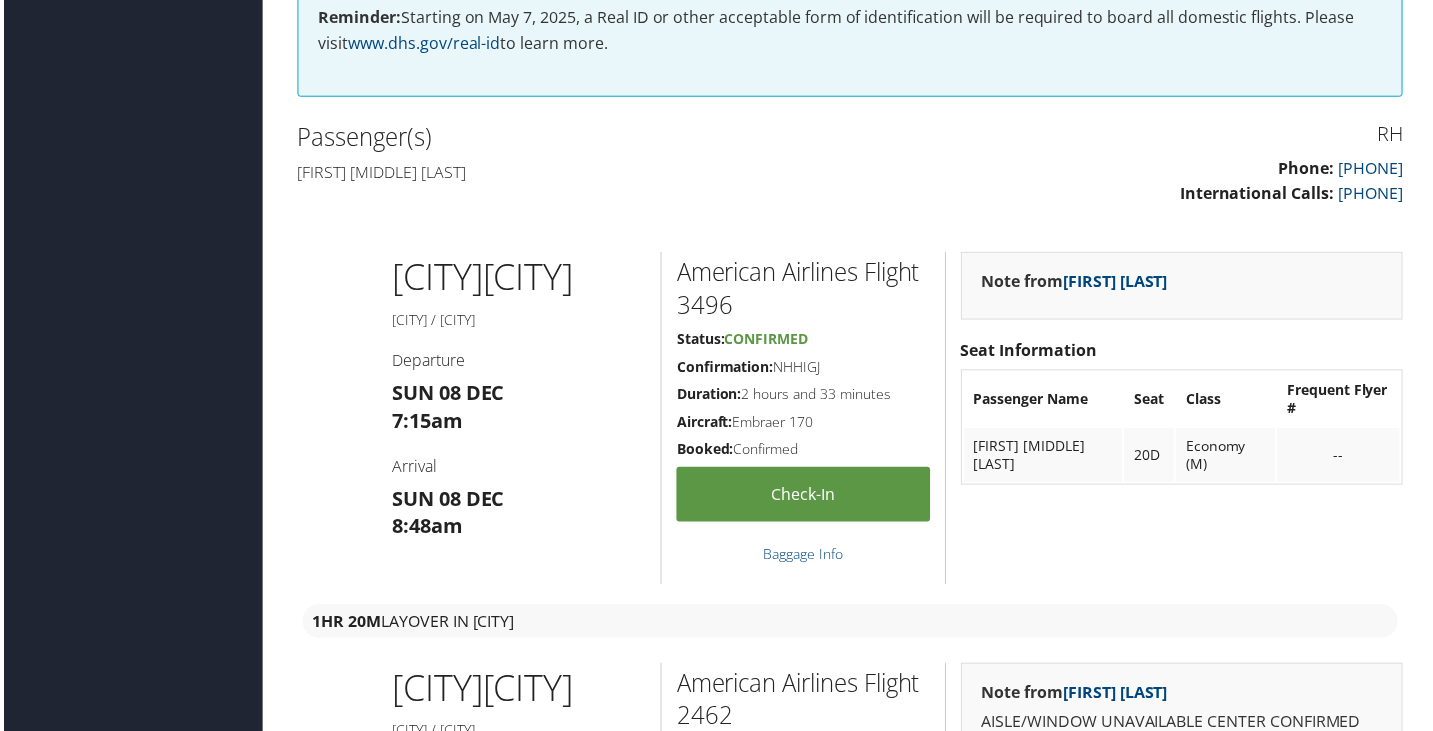 scroll, scrollTop: 532, scrollLeft: 0, axis: vertical 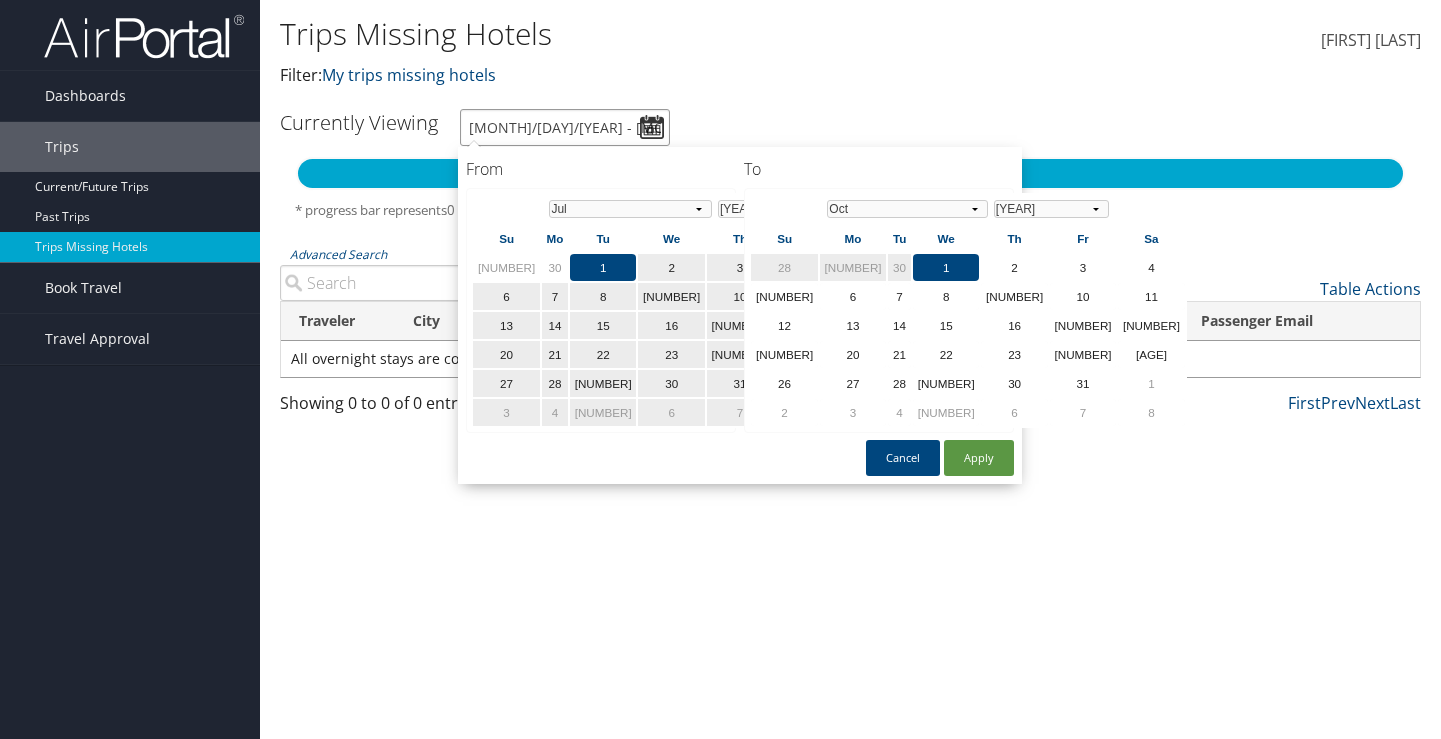 click on "[MONTH]/[DAY]/[YEAR] - [MONTH]/[DAY]/[YEAR]" at bounding box center (565, 127) 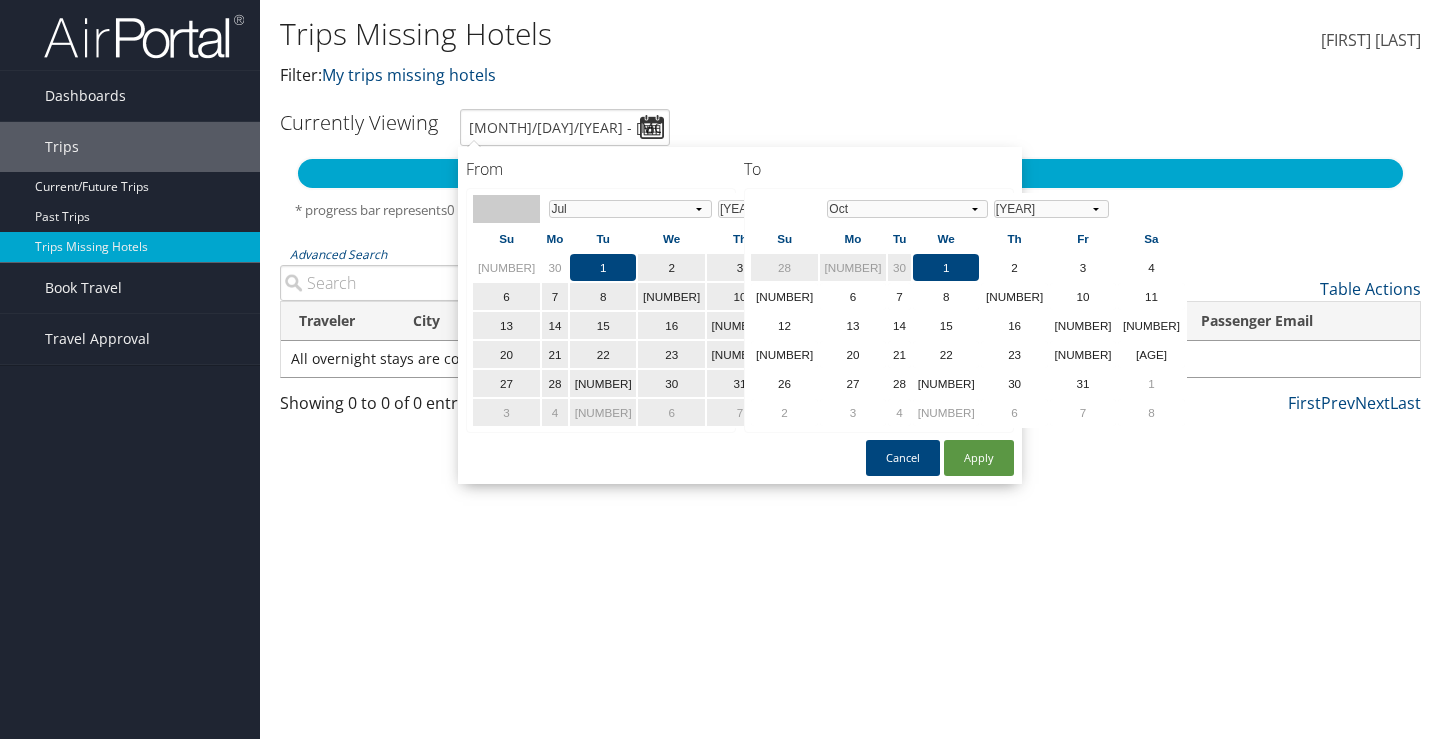 click at bounding box center (507, 209) 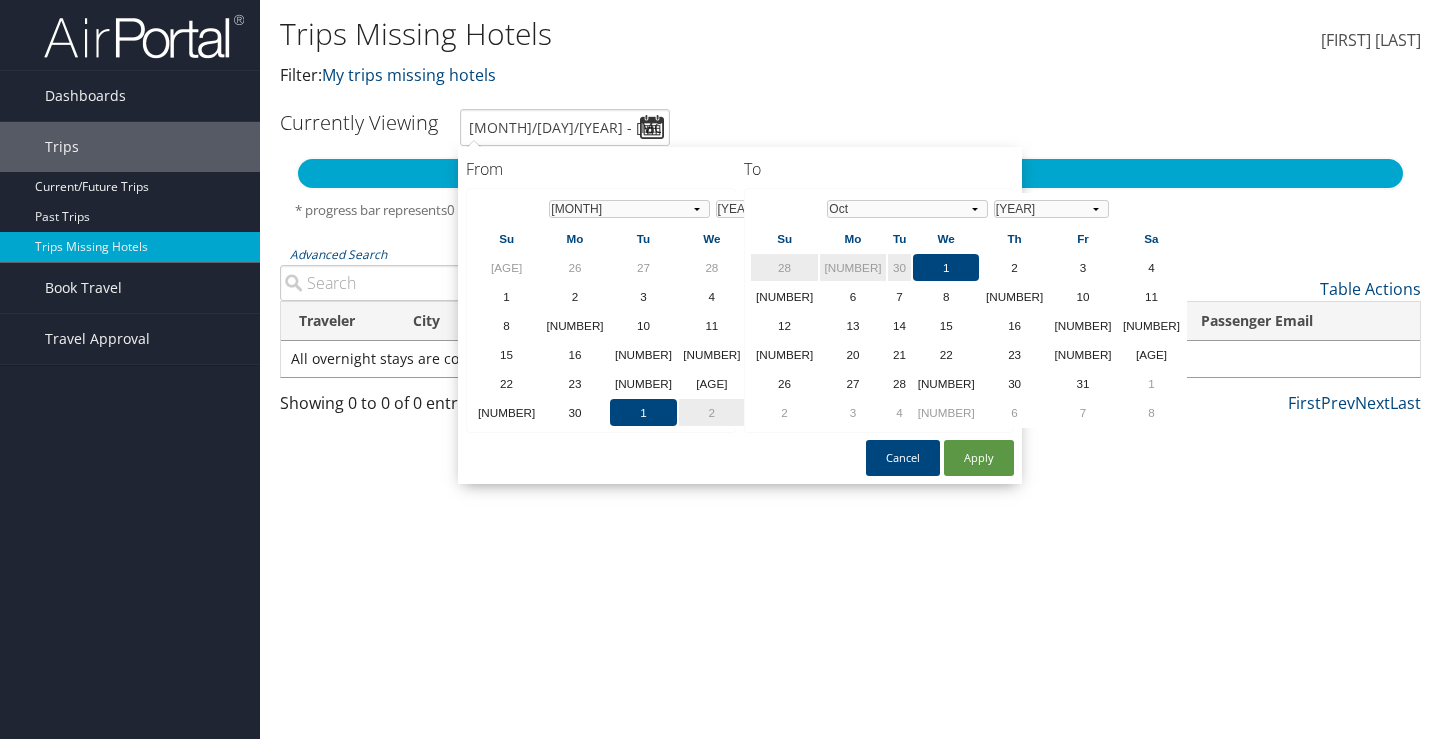 click at bounding box center [507, 209] 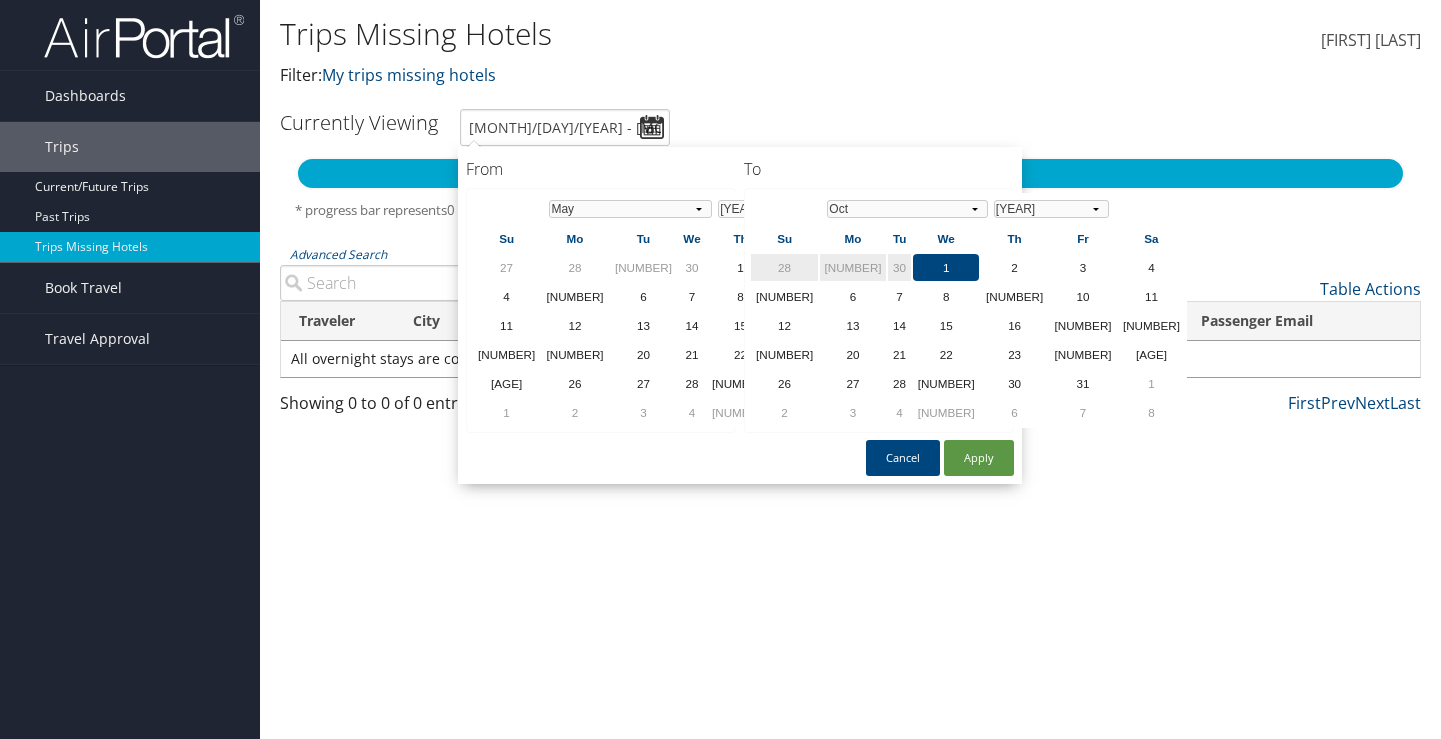 click at bounding box center (507, 209) 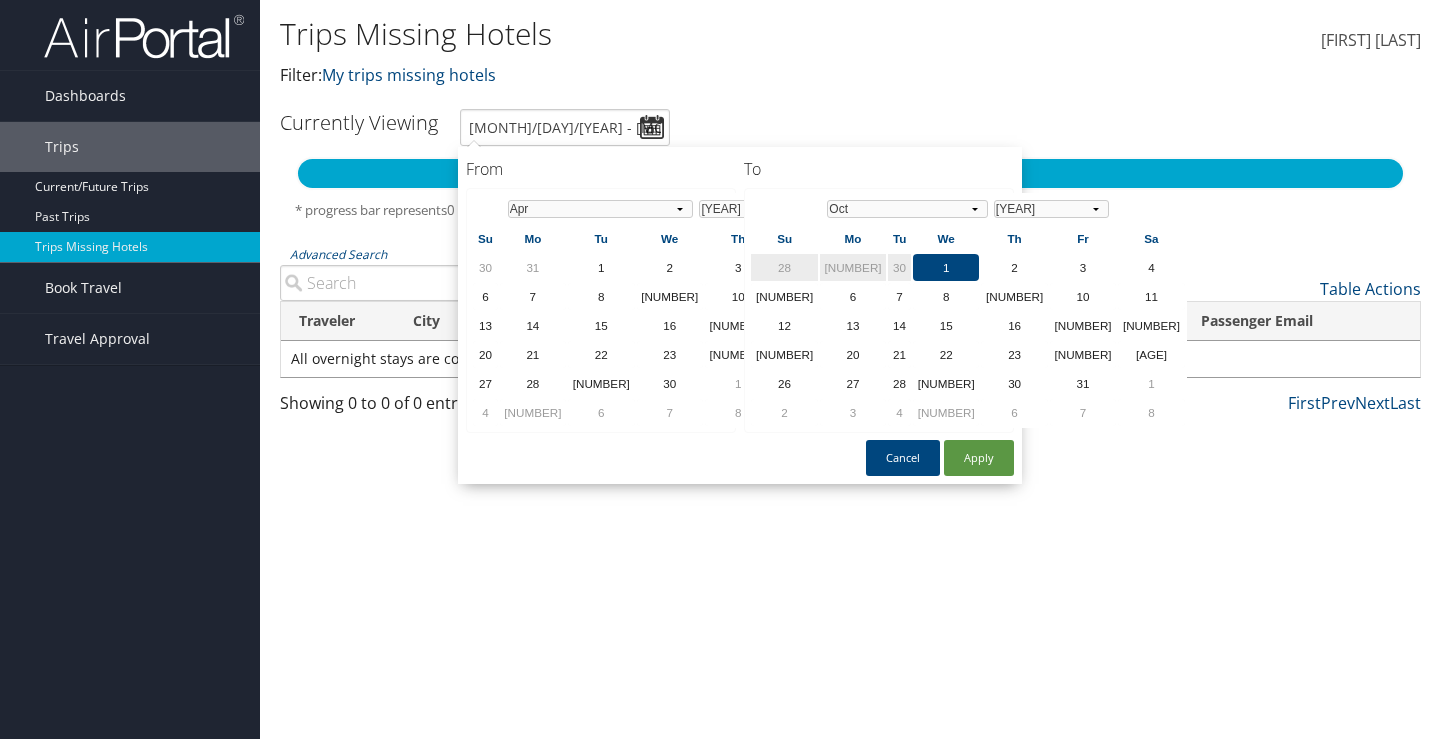 click at bounding box center [486, 209] 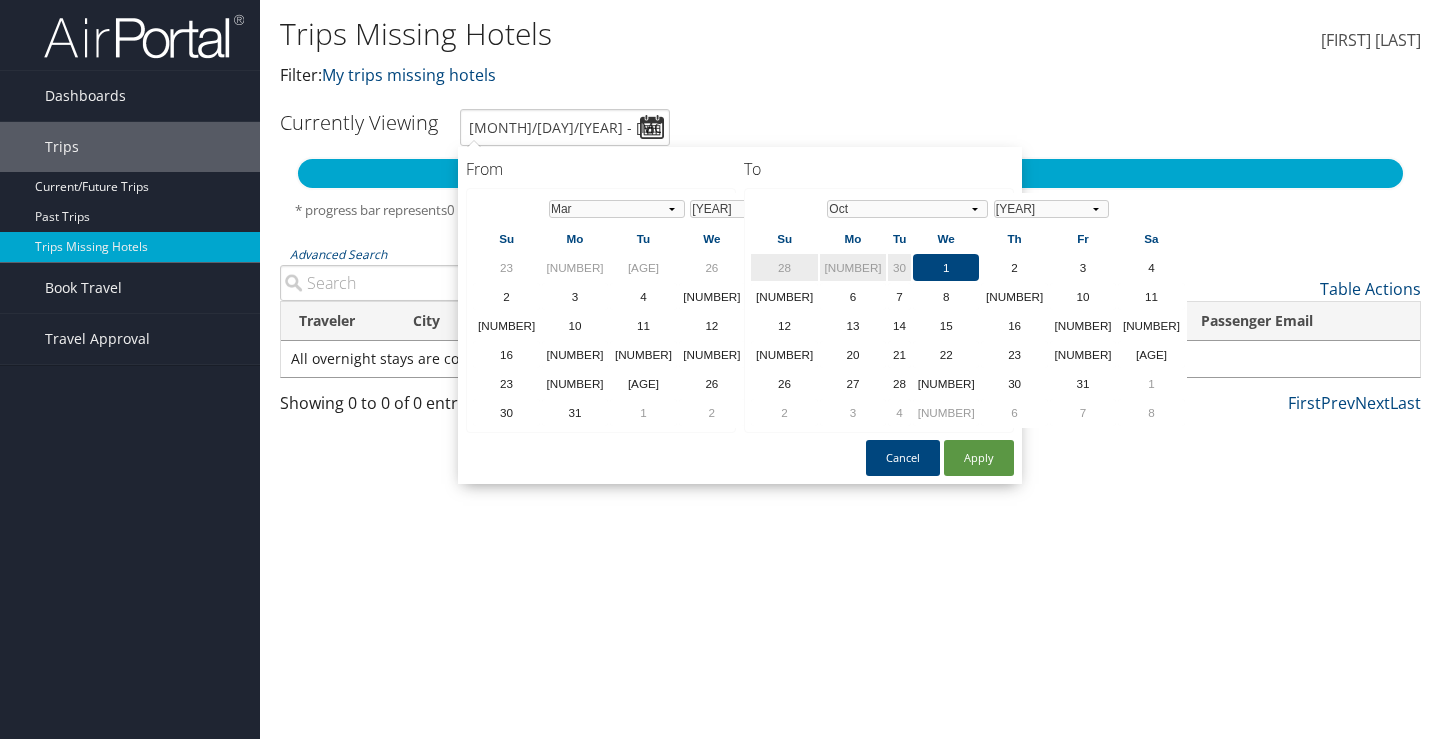 click at bounding box center [507, 209] 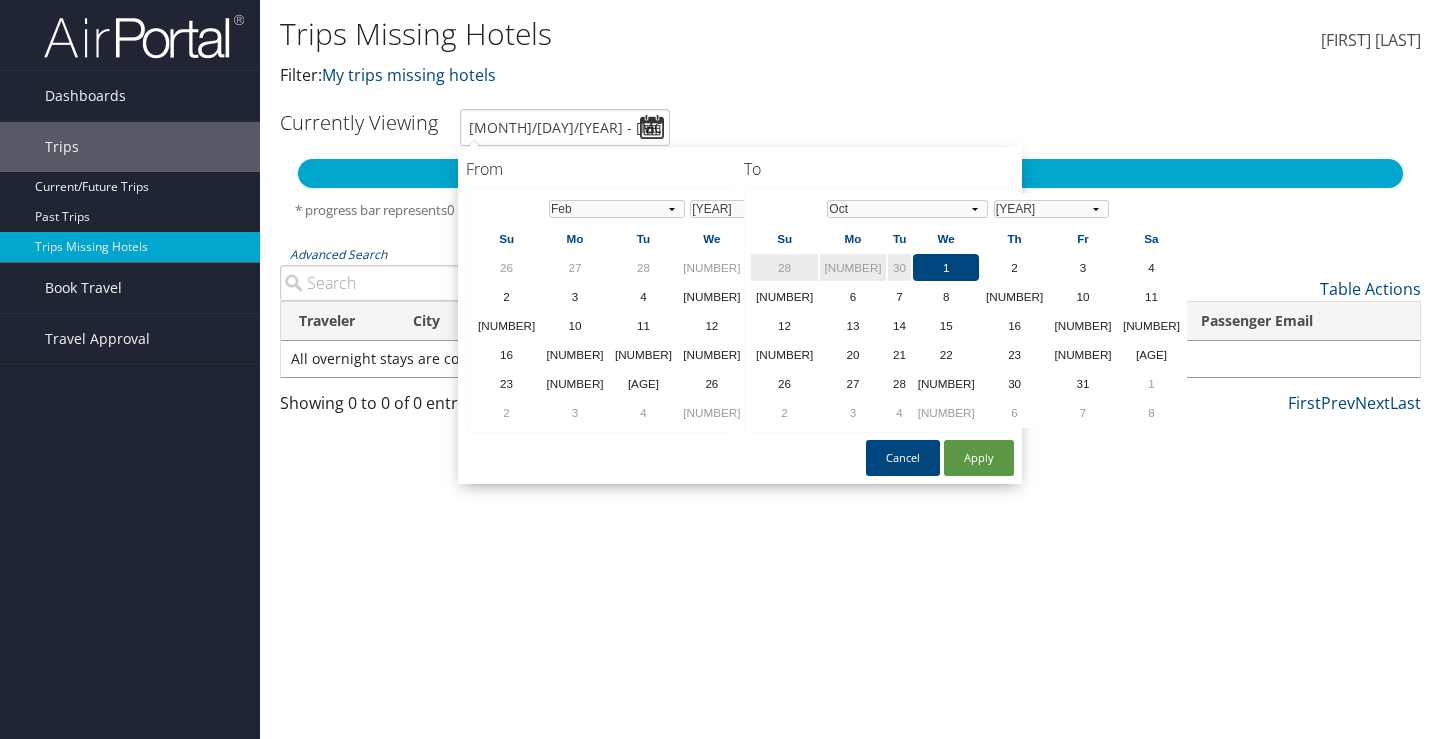 click at bounding box center (507, 209) 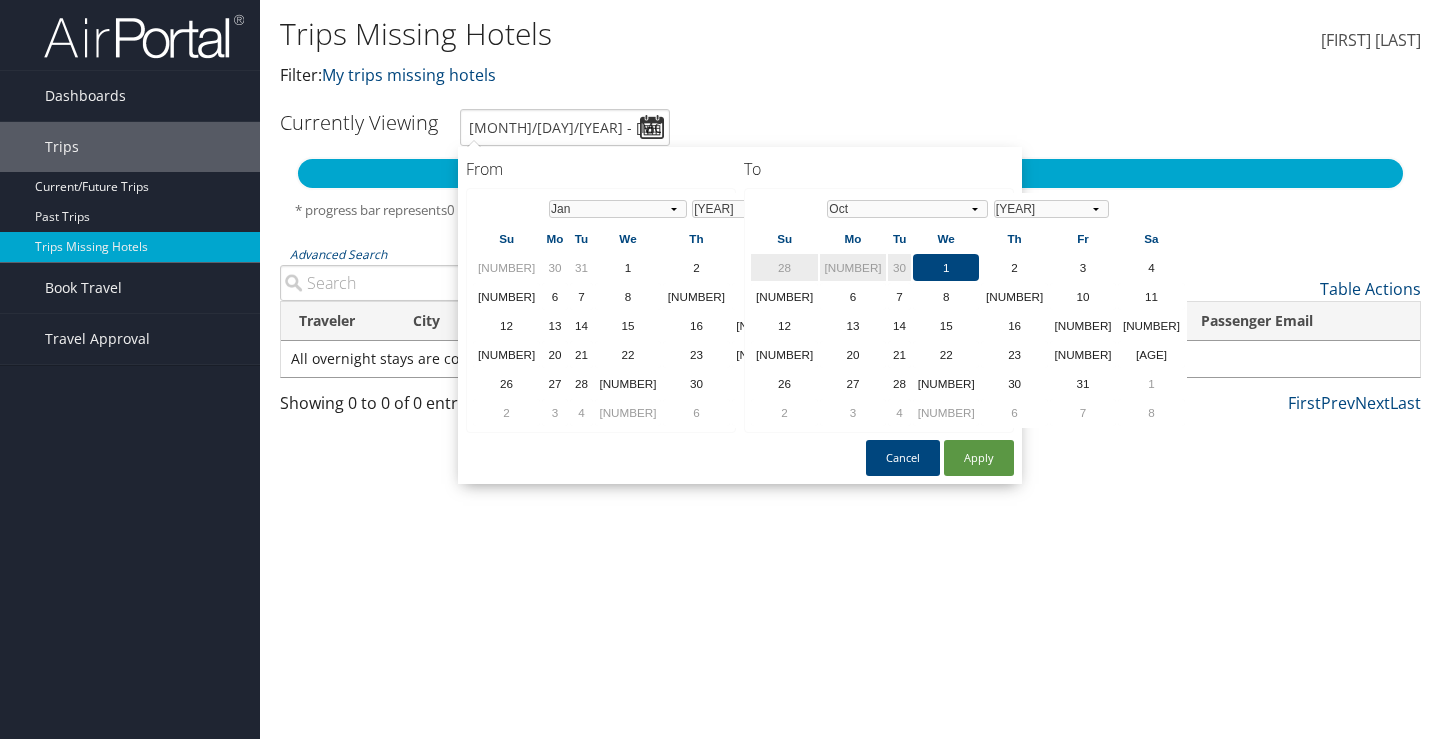 click at bounding box center [507, 209] 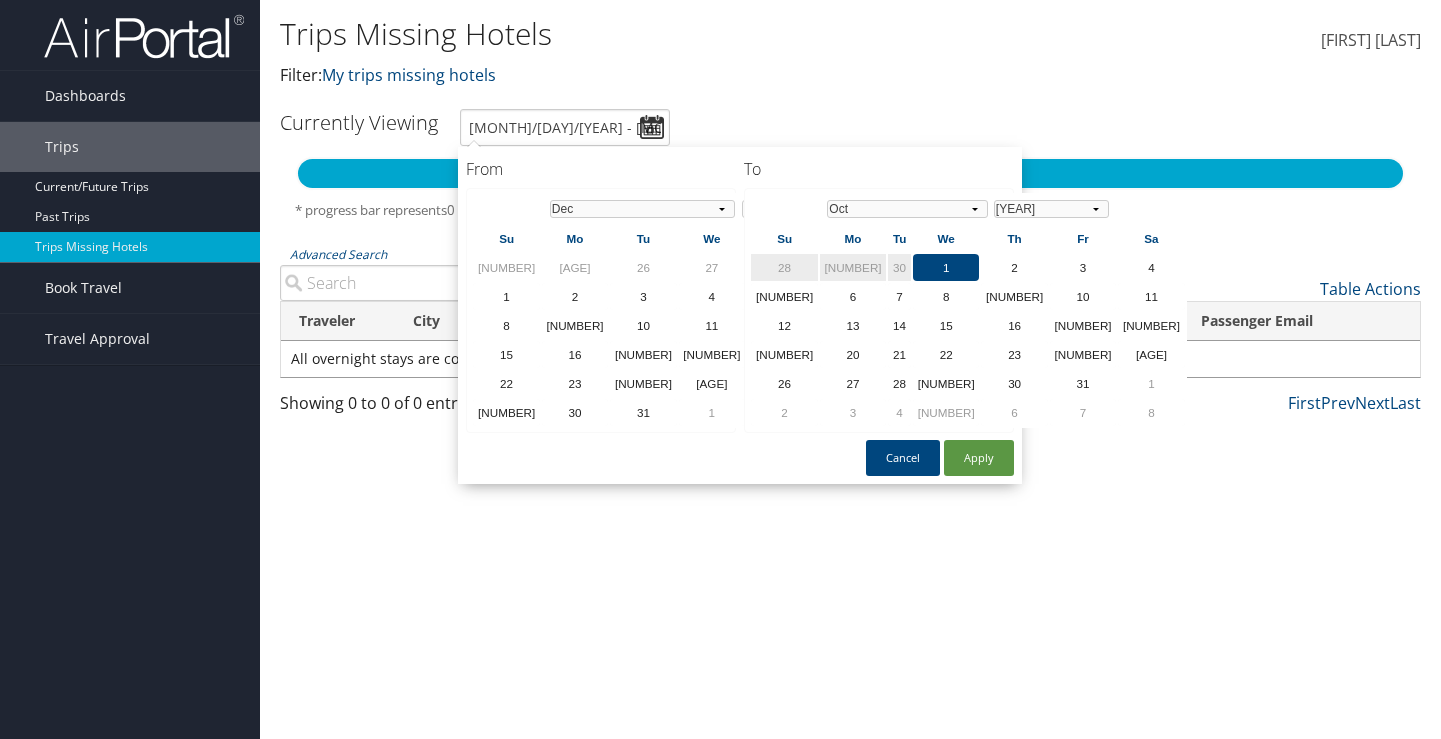 click at bounding box center [507, 209] 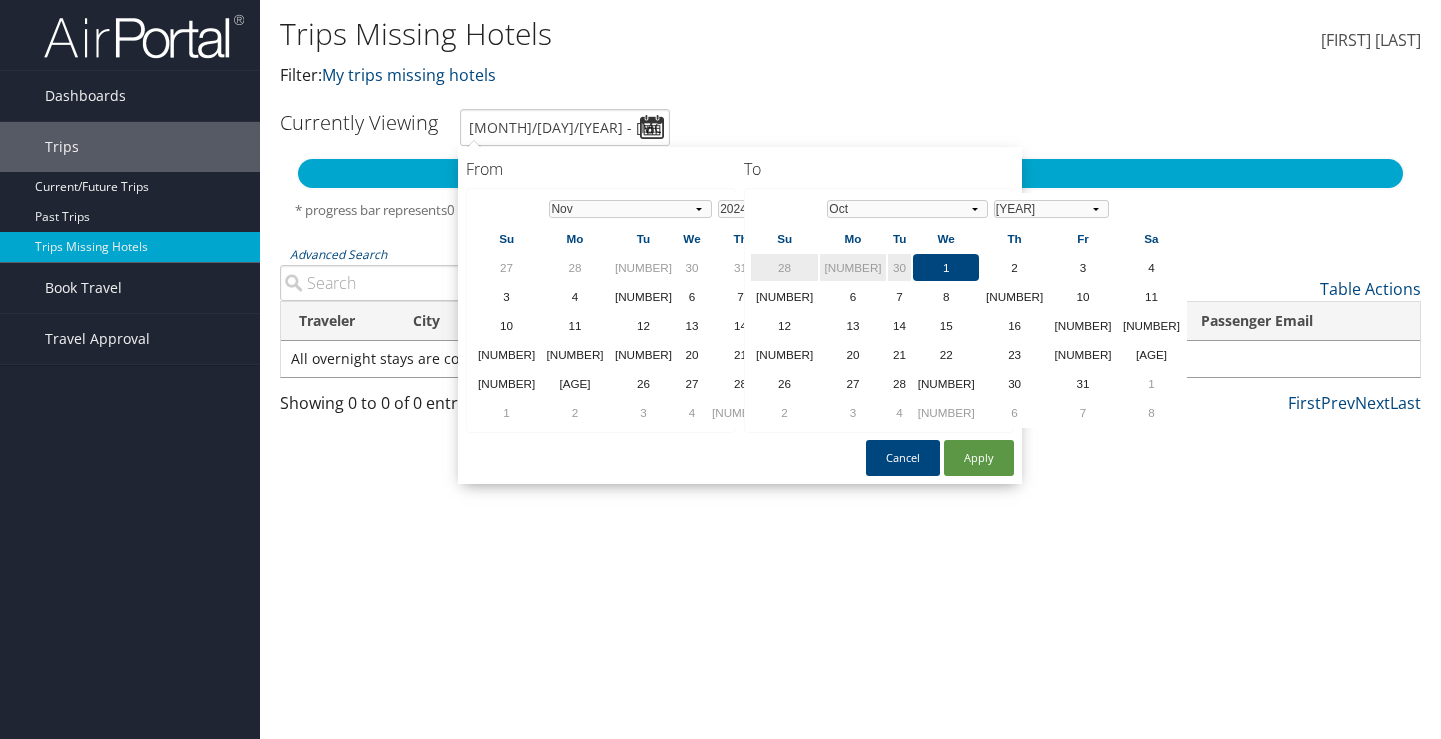 click on "1" at bounding box center [809, 267] 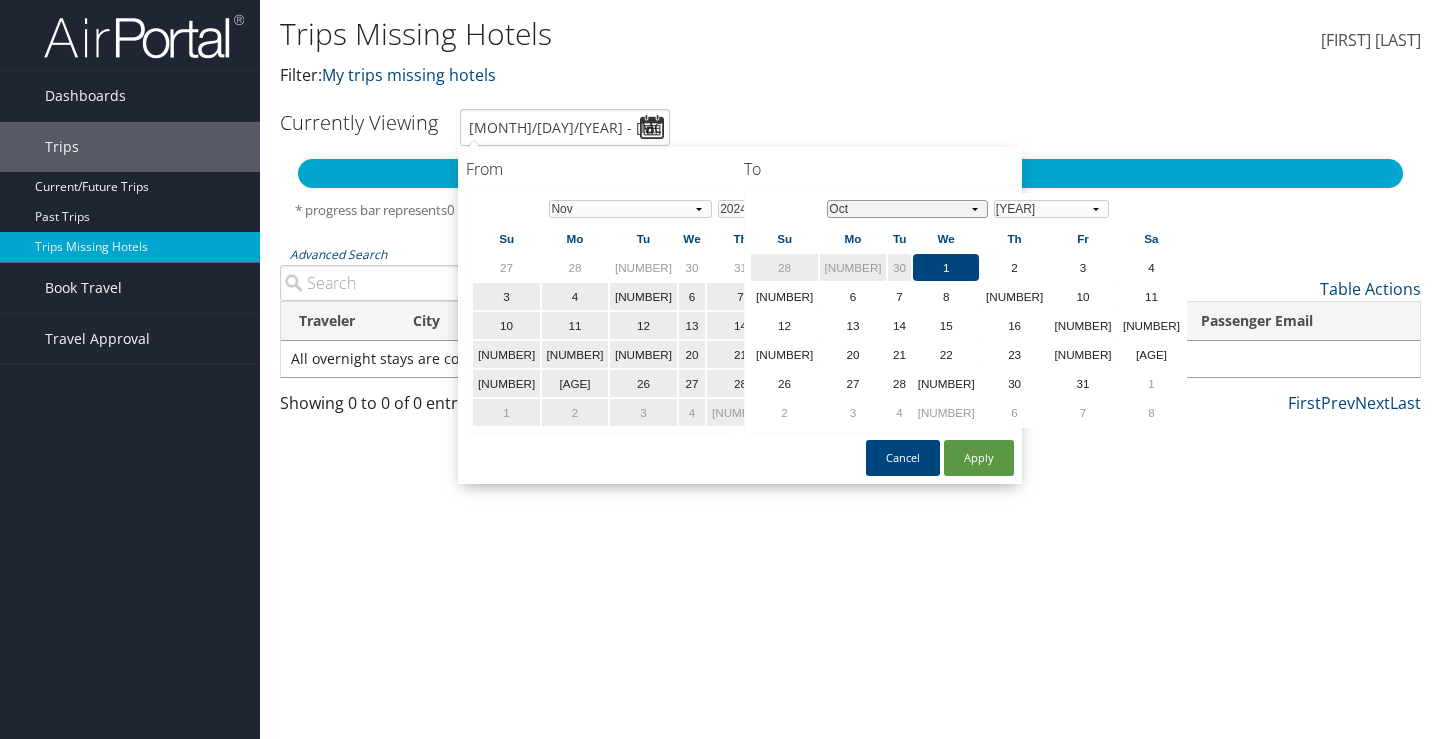 click on "Jan Feb Mar Apr May Jun Jul Aug Sep Oct Nov Dec" at bounding box center (907, 209) 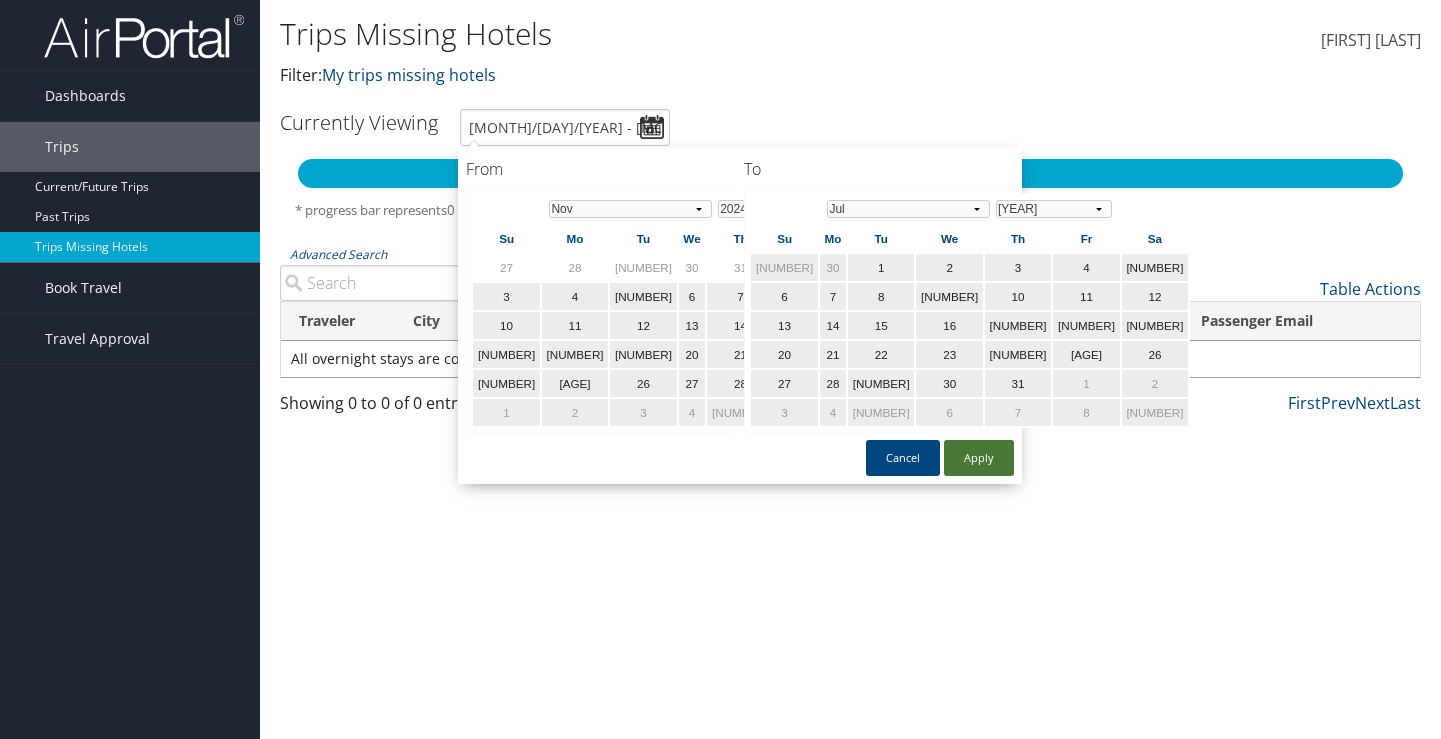 click on "Apply" at bounding box center (979, 458) 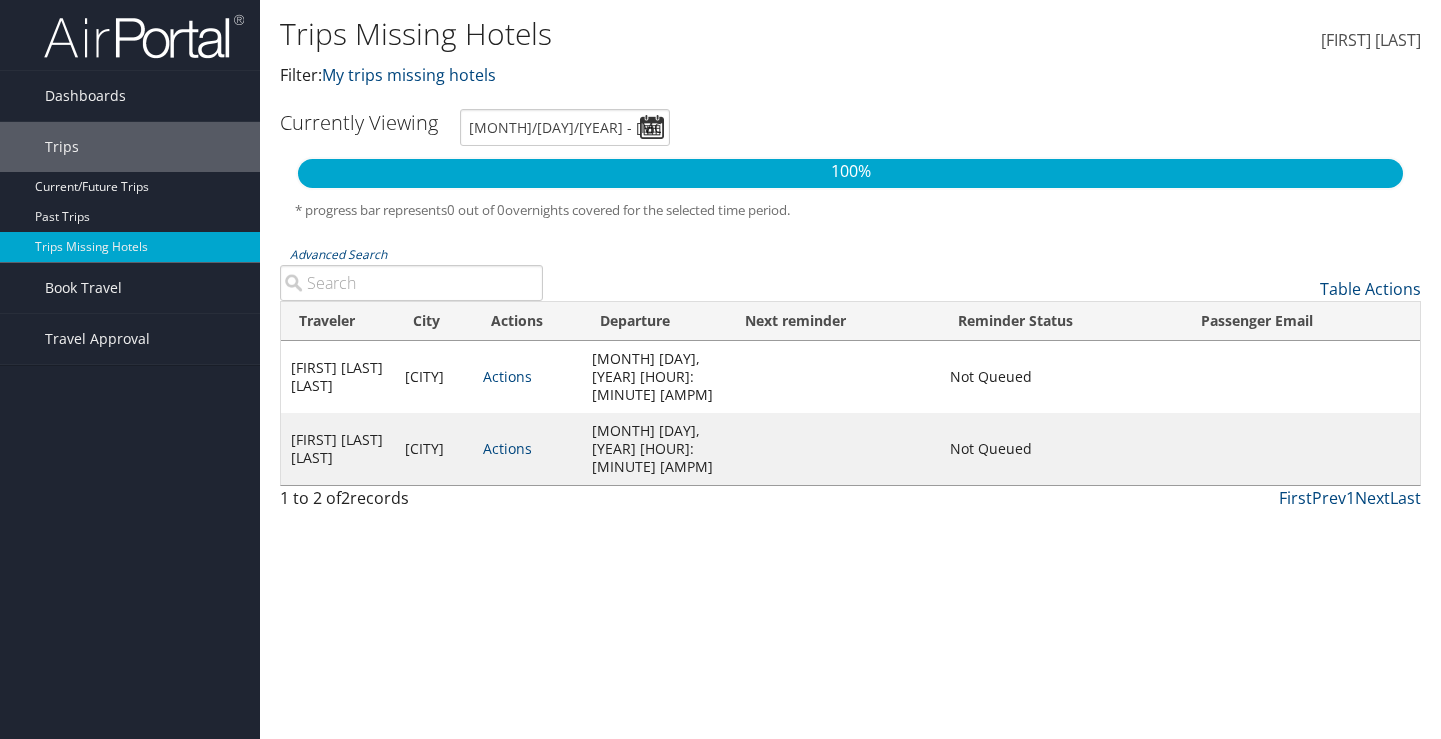 click on "Santa Ana" at bounding box center (434, 449) 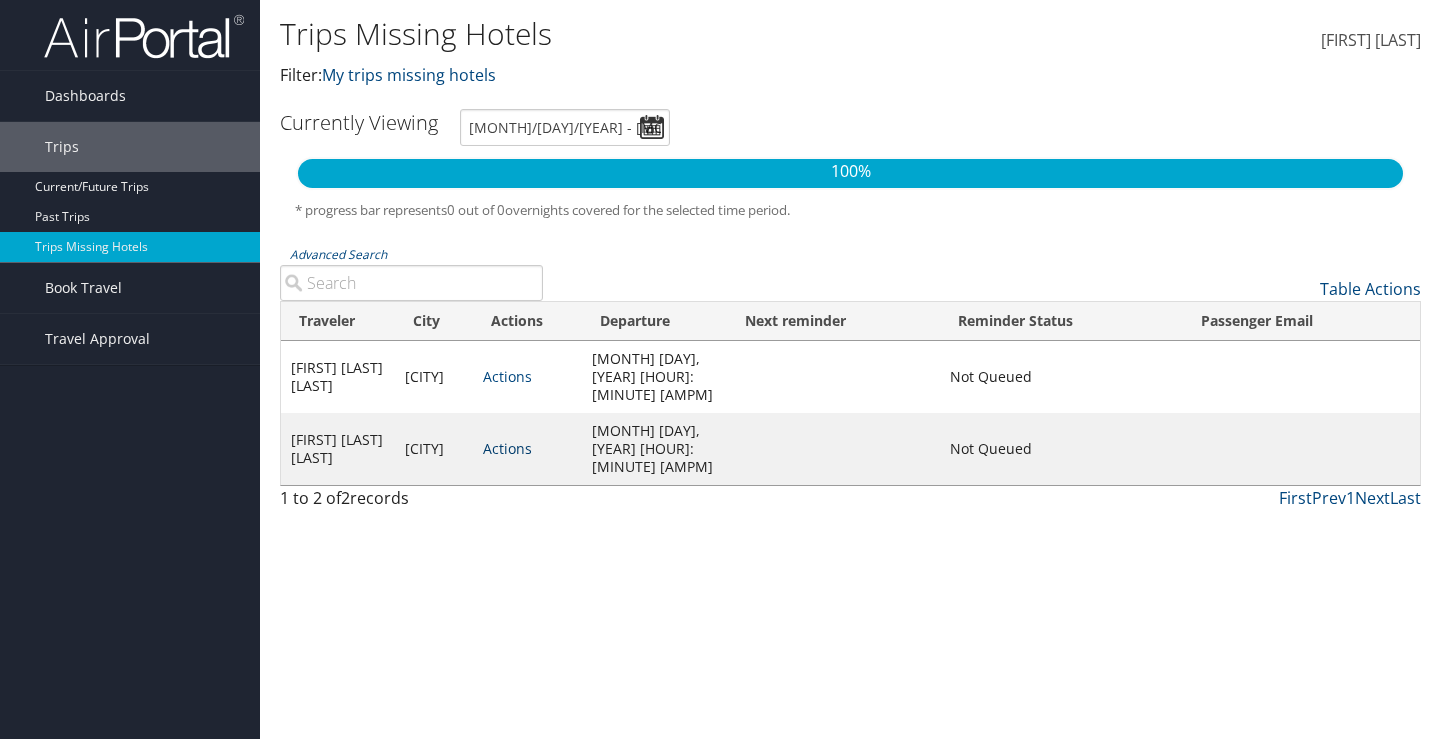 click at bounding box center [532, 448] 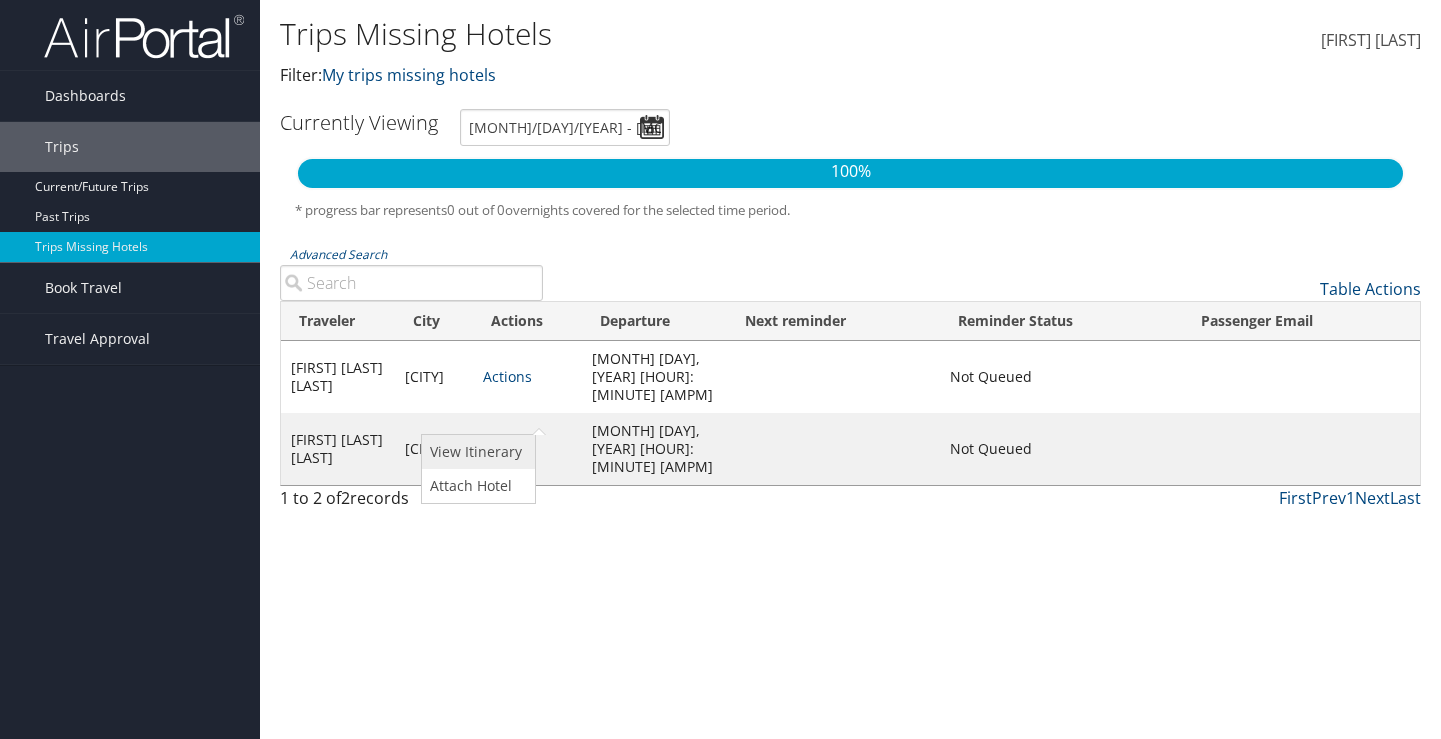 click on "View Itinerary" at bounding box center [476, 452] 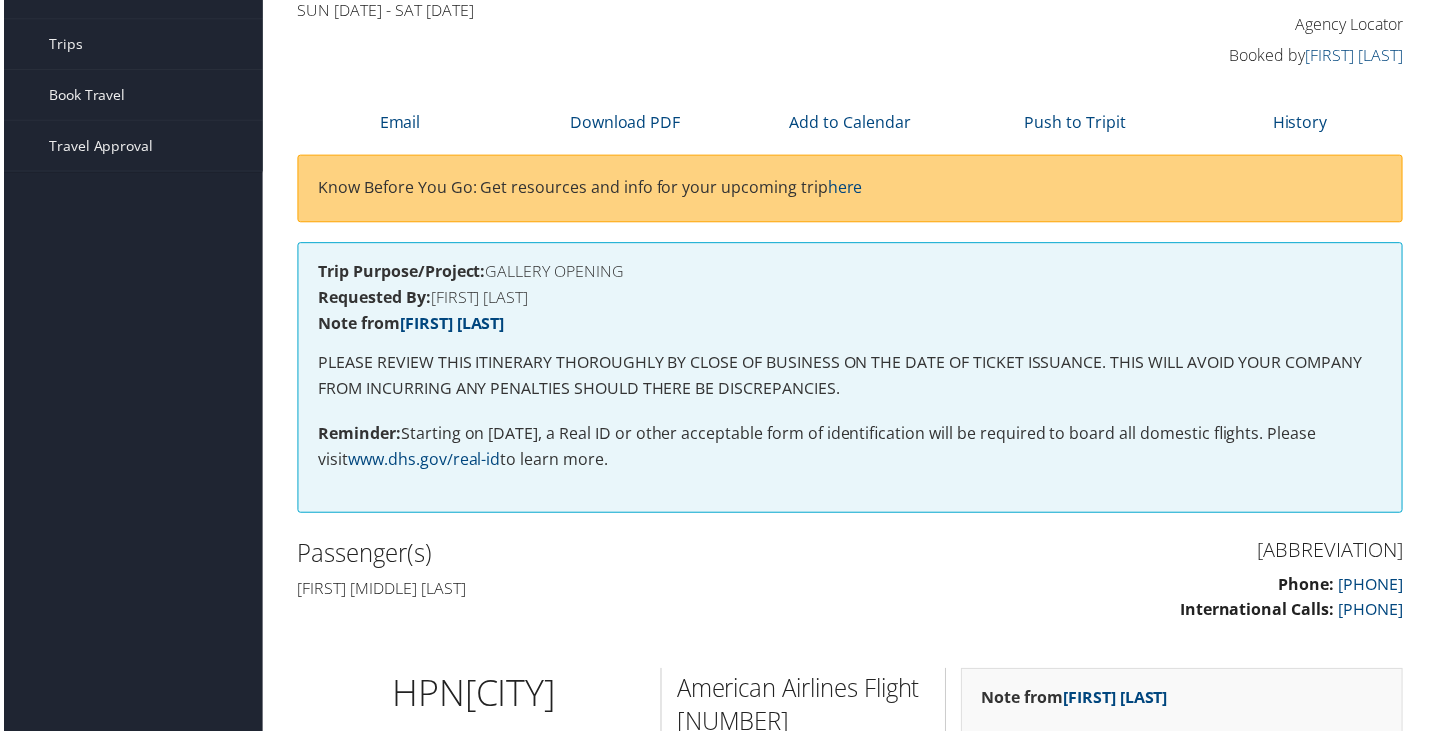 scroll, scrollTop: 0, scrollLeft: 0, axis: both 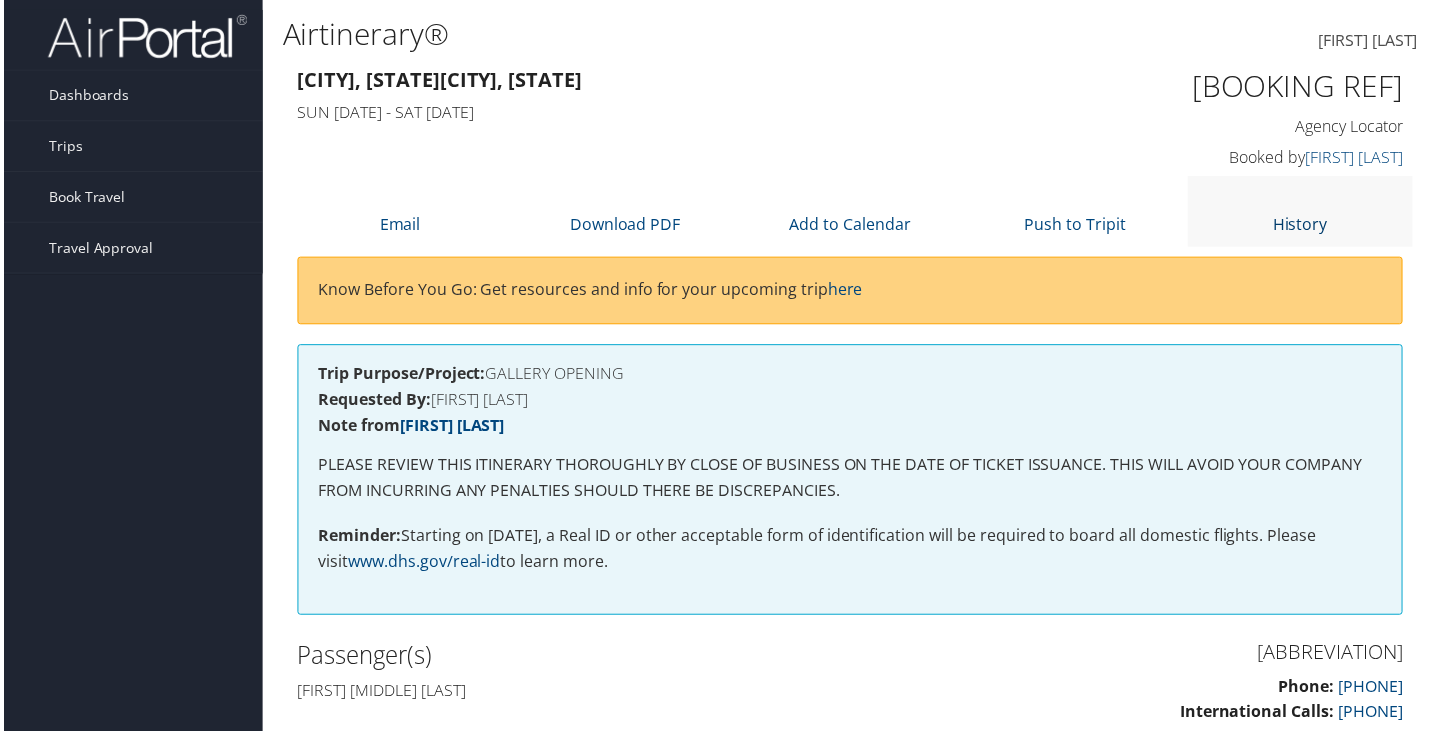 click at bounding box center [1303, 199] 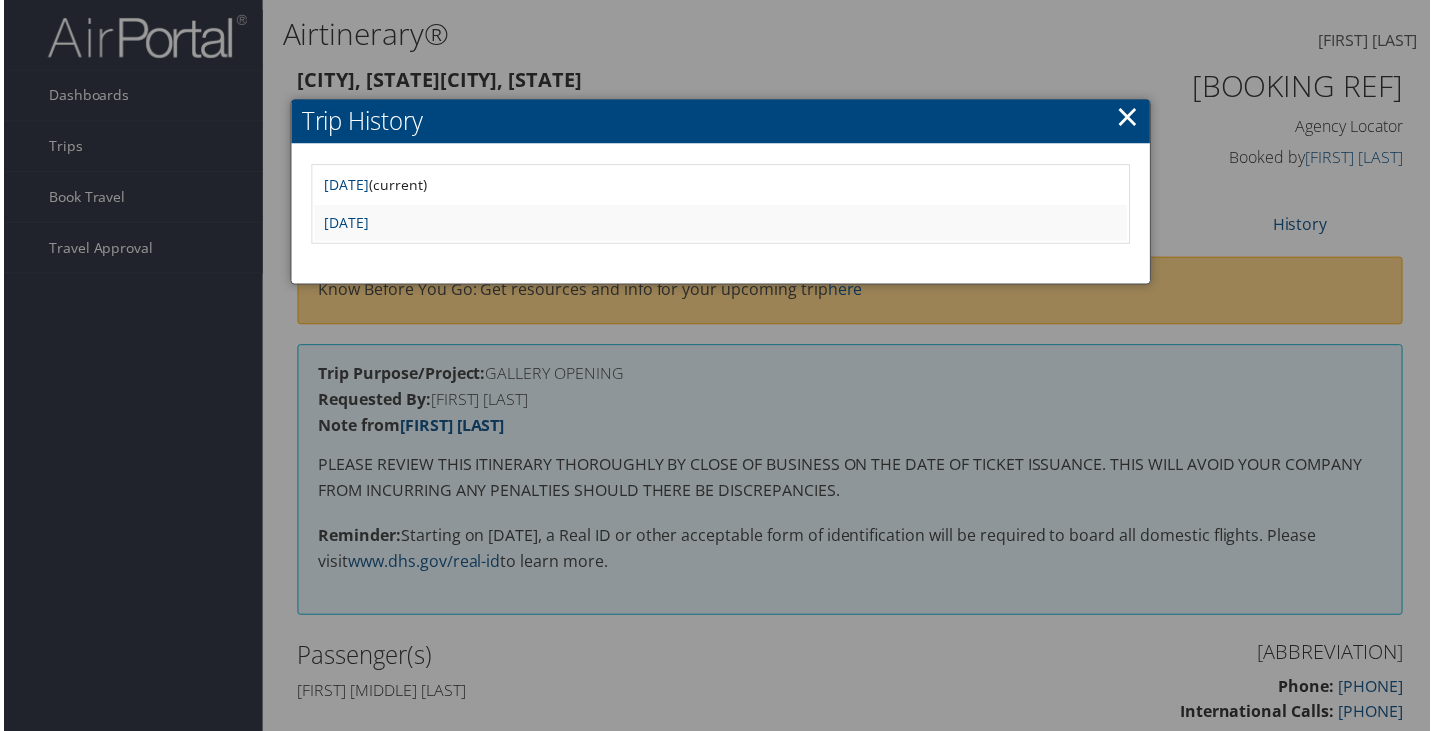 click on "×" at bounding box center (1129, 117) 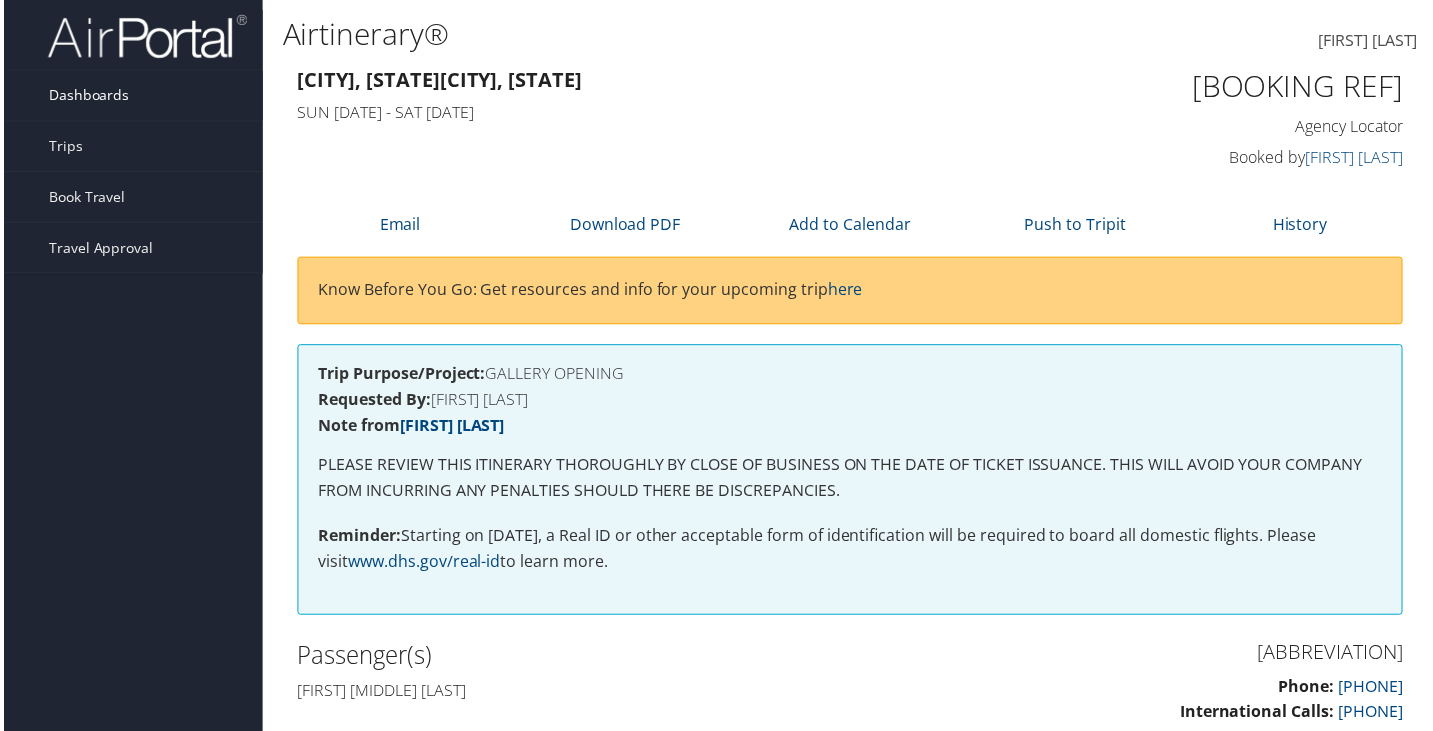 click on "Dashboards" at bounding box center (85, 96) 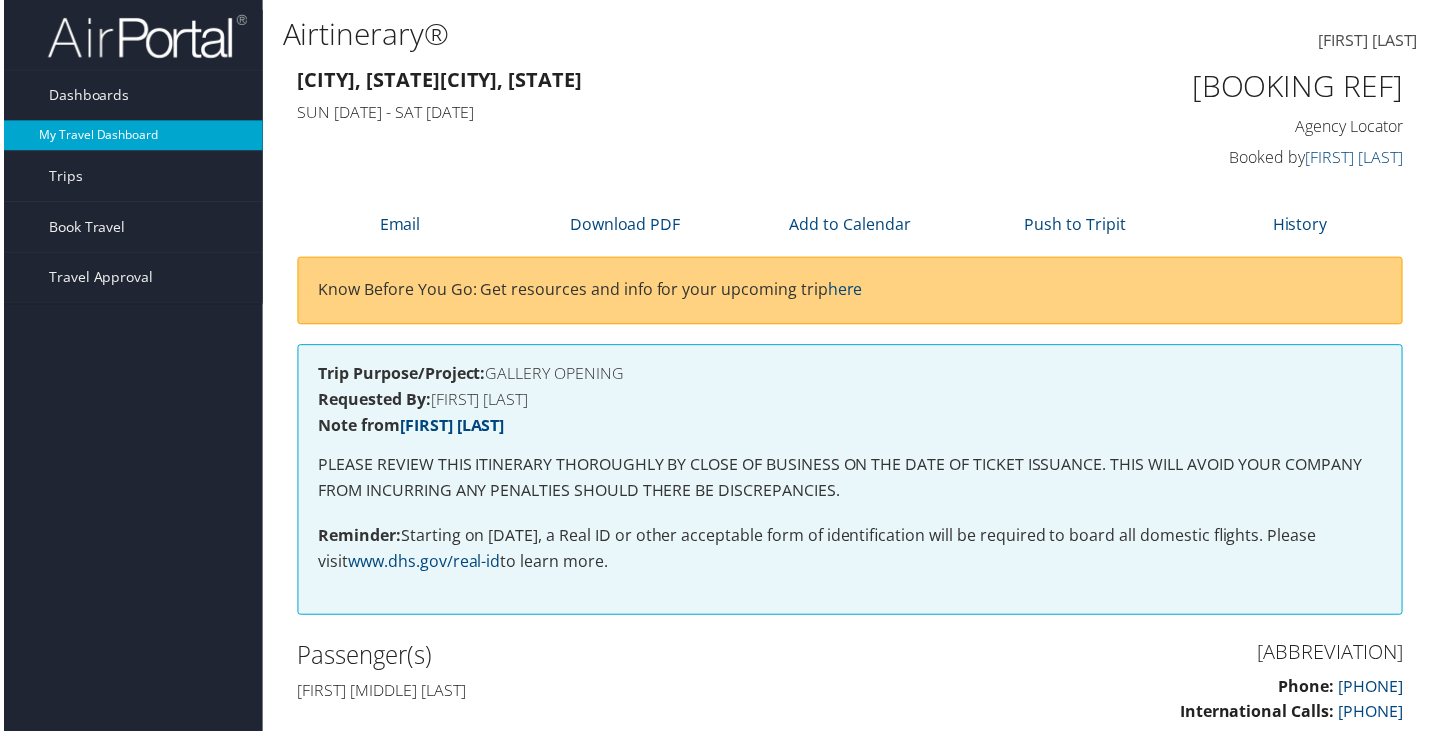 click on "My Travel Dashboard" at bounding box center [130, 136] 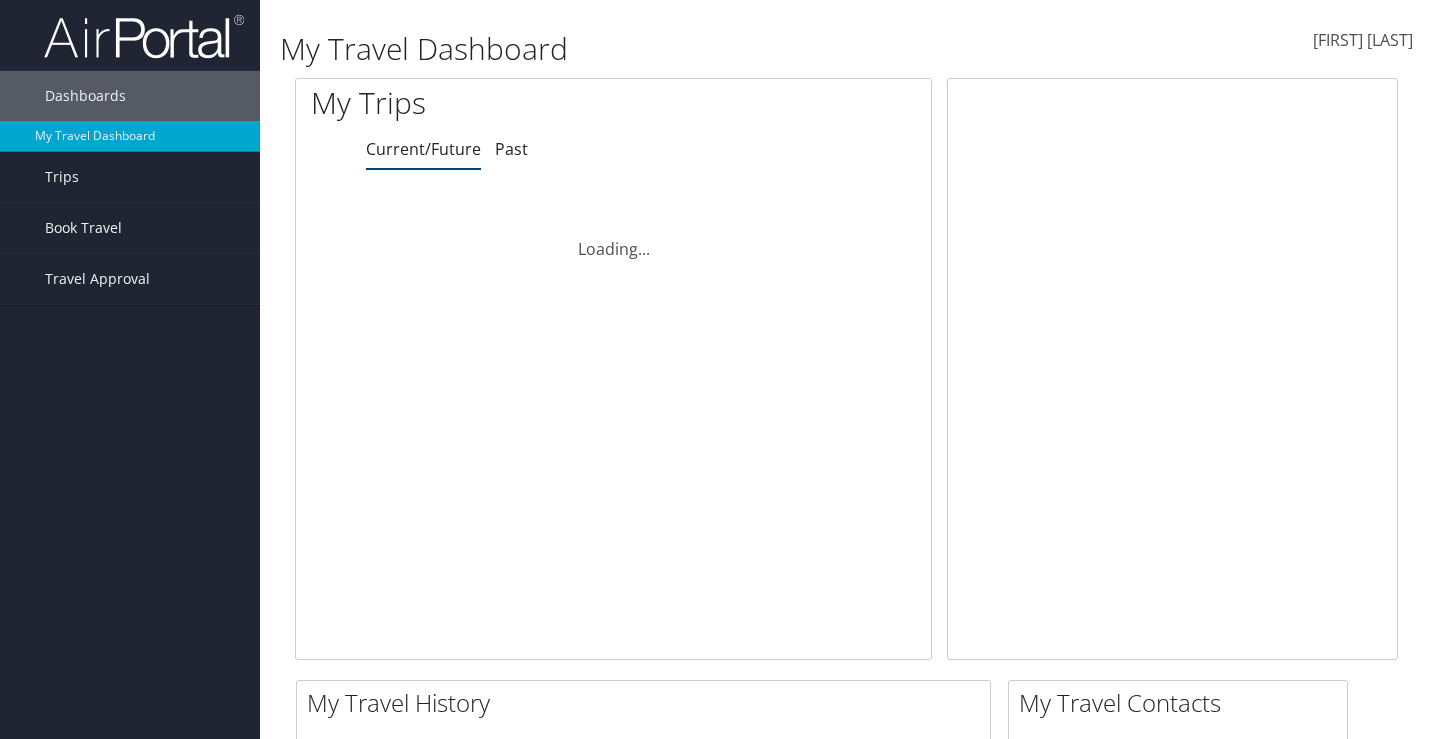 scroll, scrollTop: 0, scrollLeft: 0, axis: both 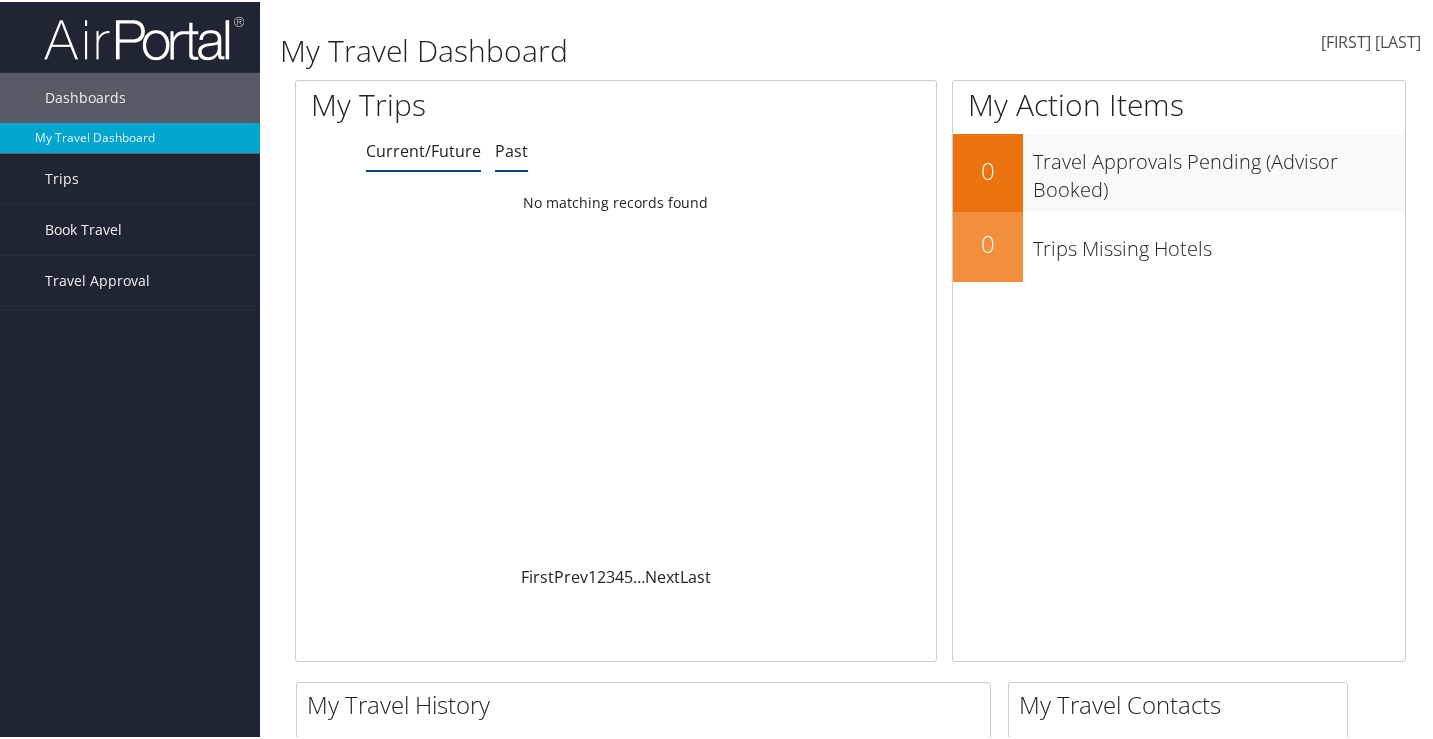 click on "Past" at bounding box center [423, 149] 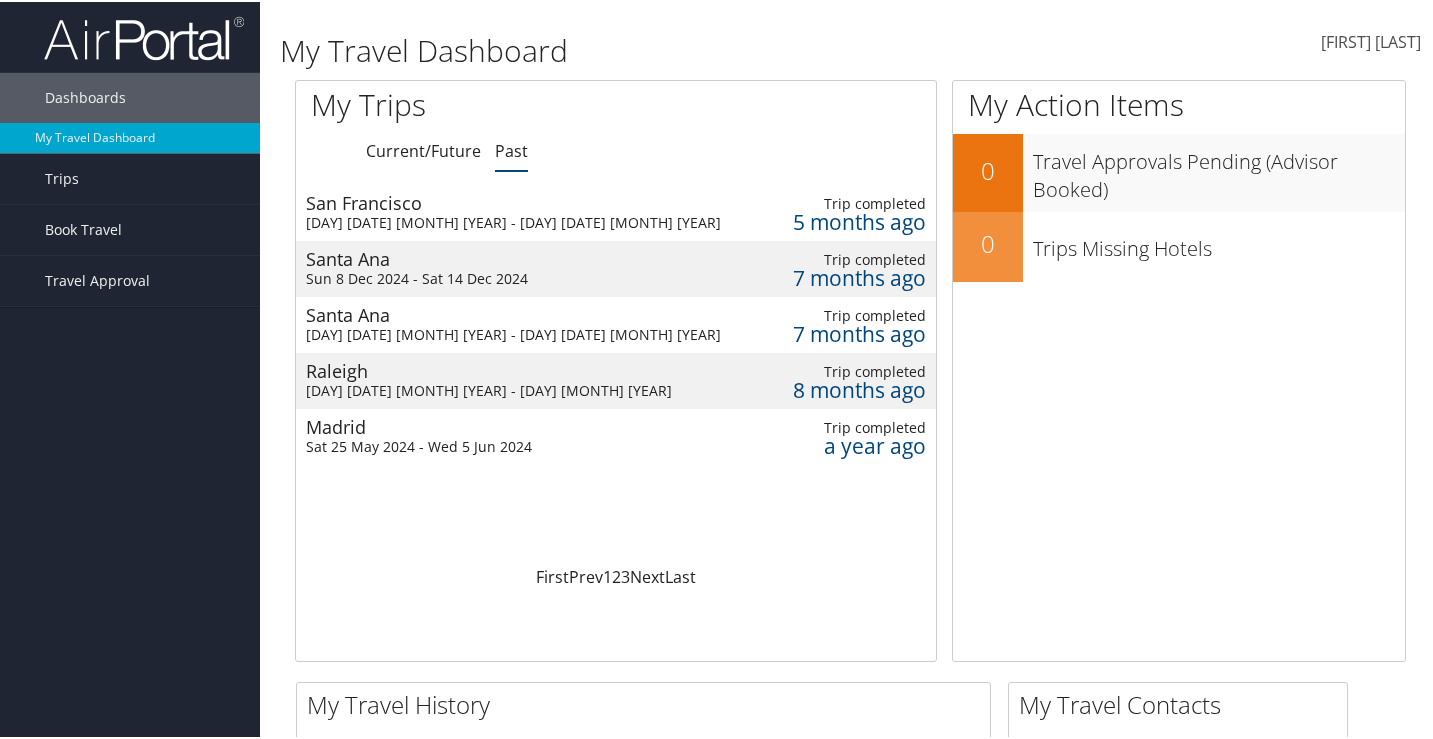 click on "Santa Ana" at bounding box center [513, 257] 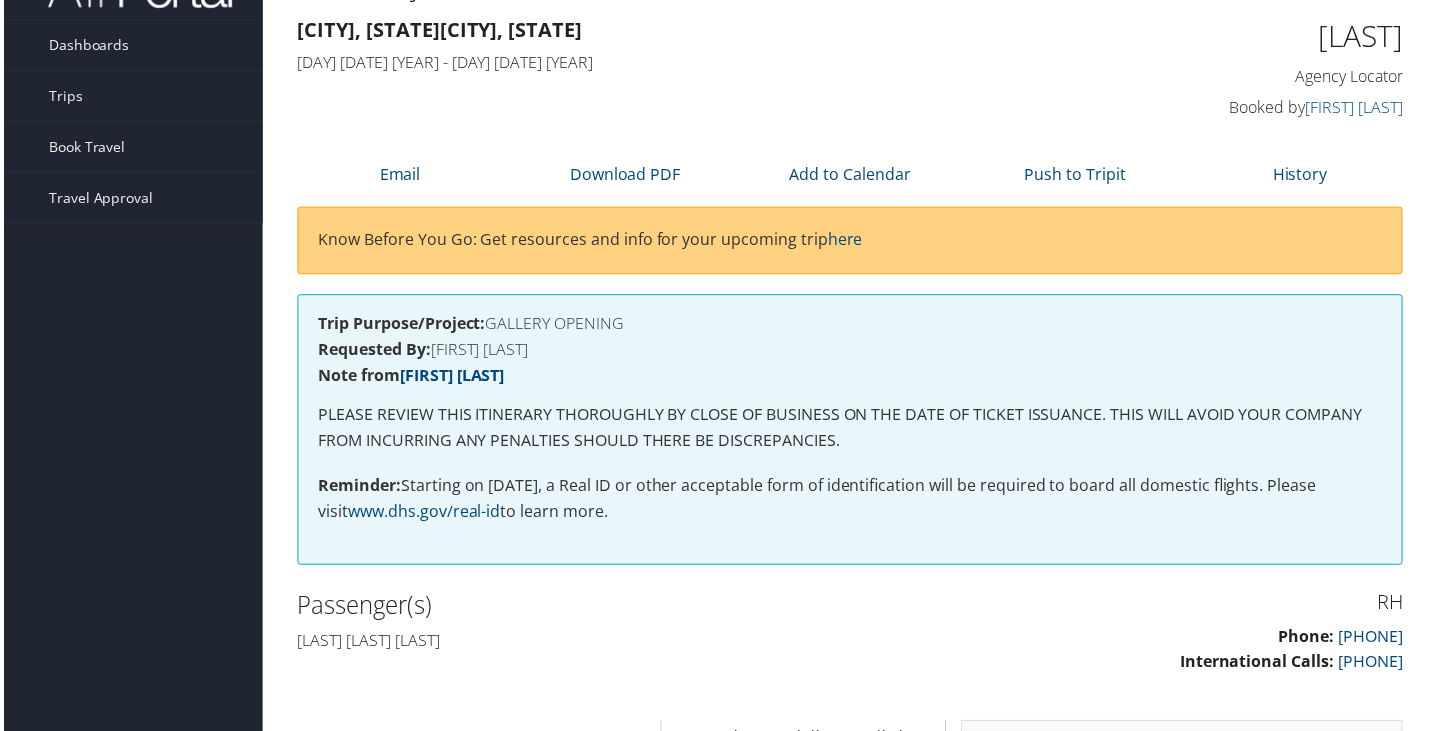 scroll, scrollTop: 0, scrollLeft: 0, axis: both 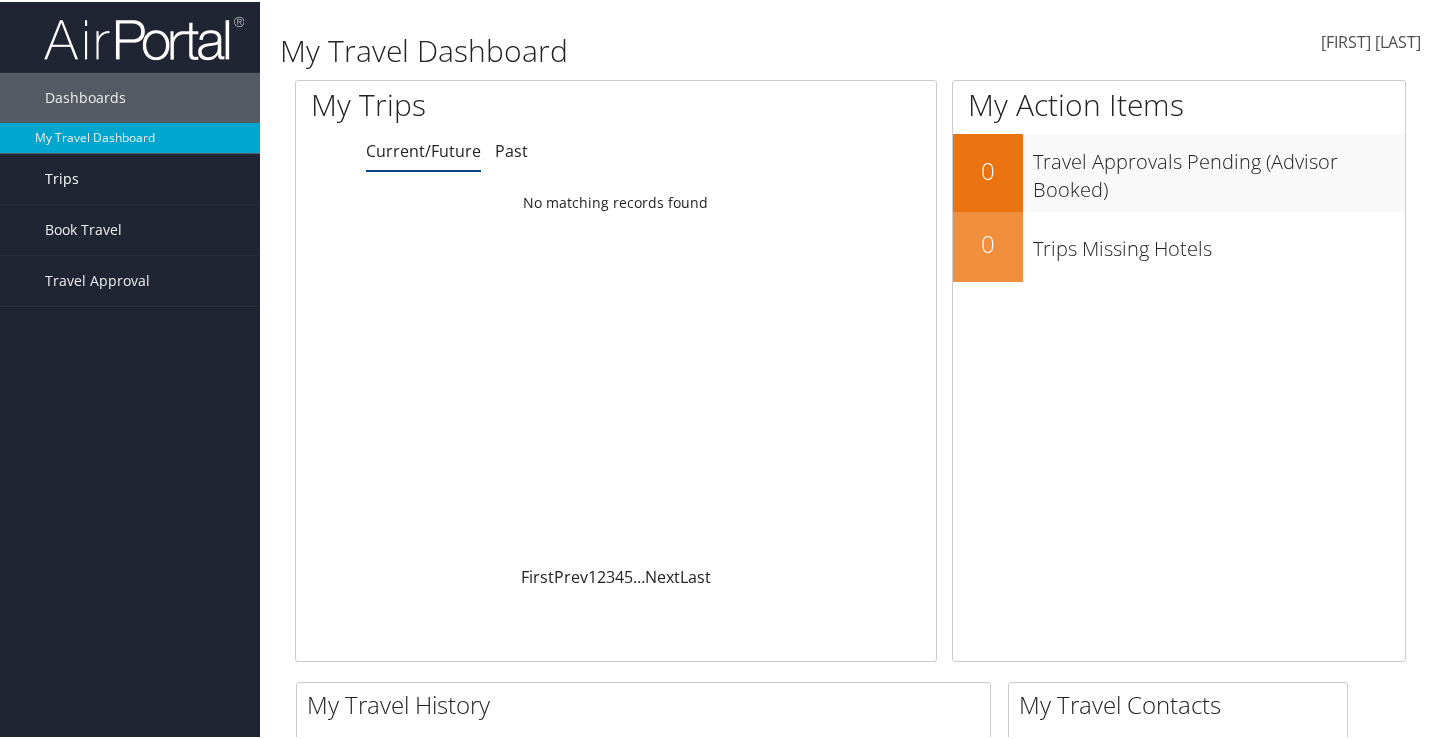 click on "Trips" at bounding box center [62, 177] 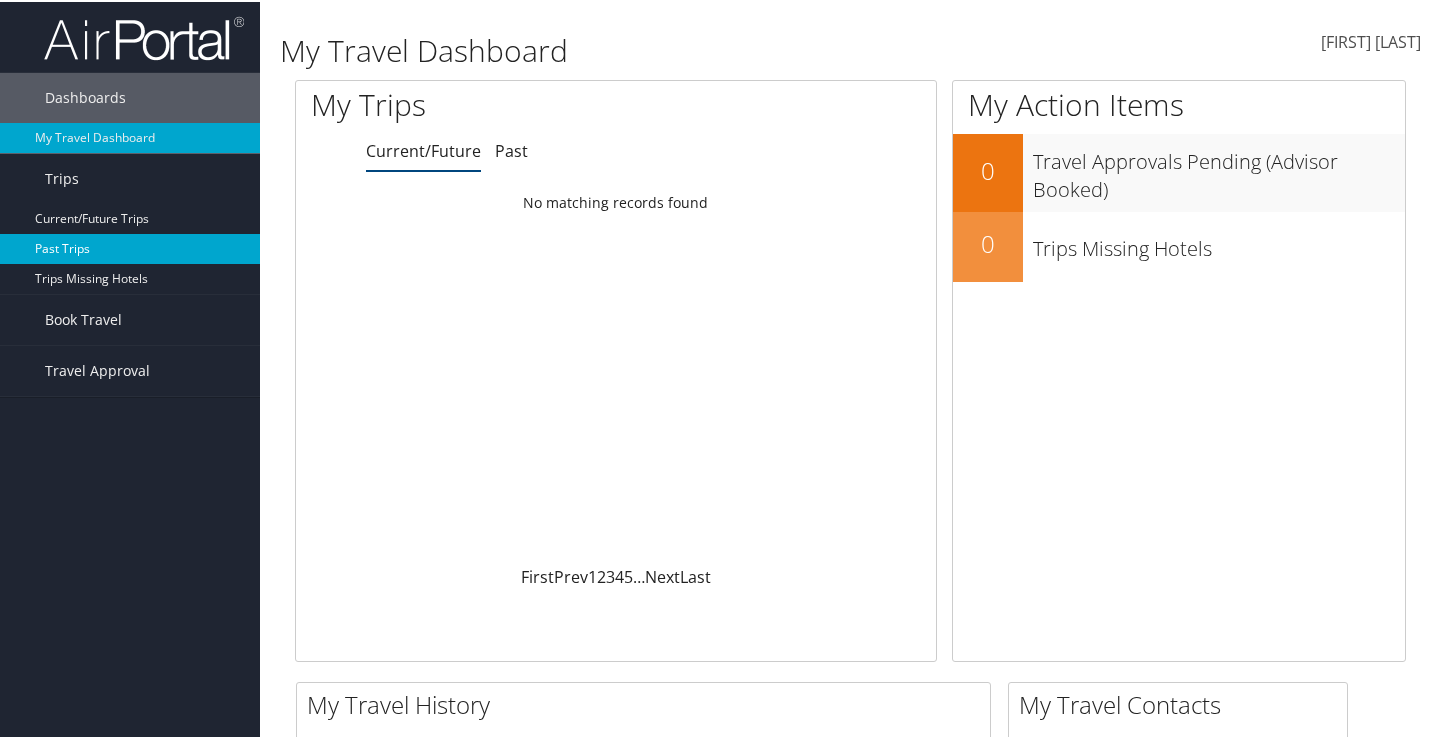click on "Past Trips" at bounding box center (130, 247) 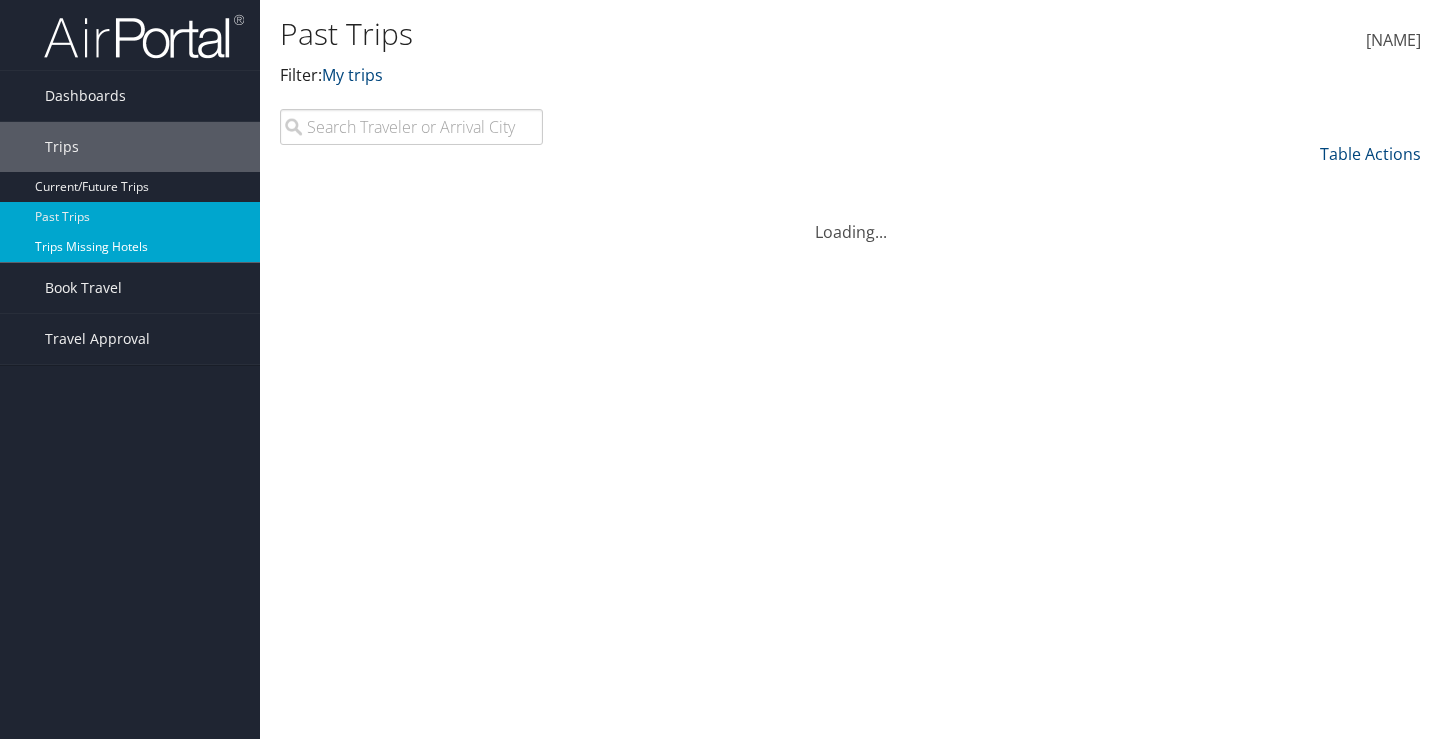 scroll, scrollTop: 0, scrollLeft: 0, axis: both 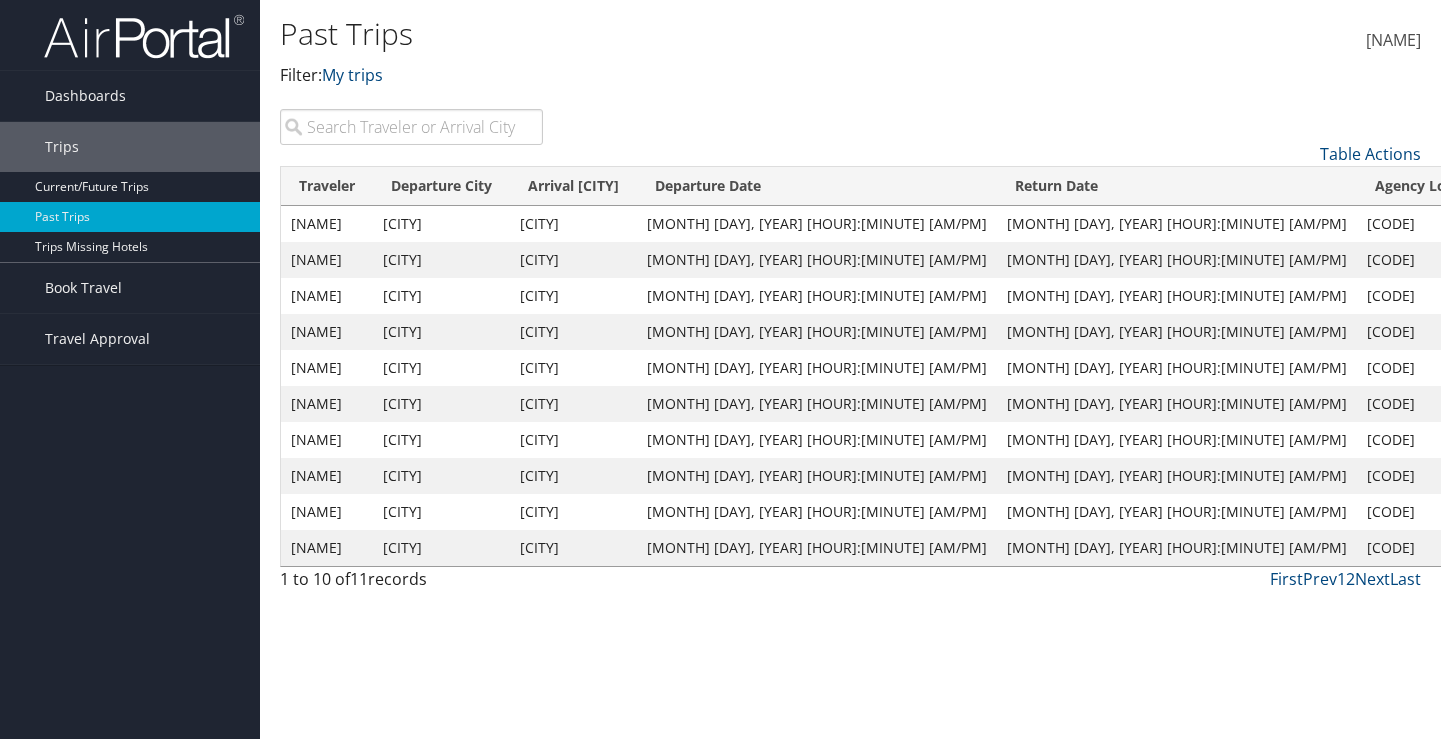 click on "View" at bounding box center [1525, 331] 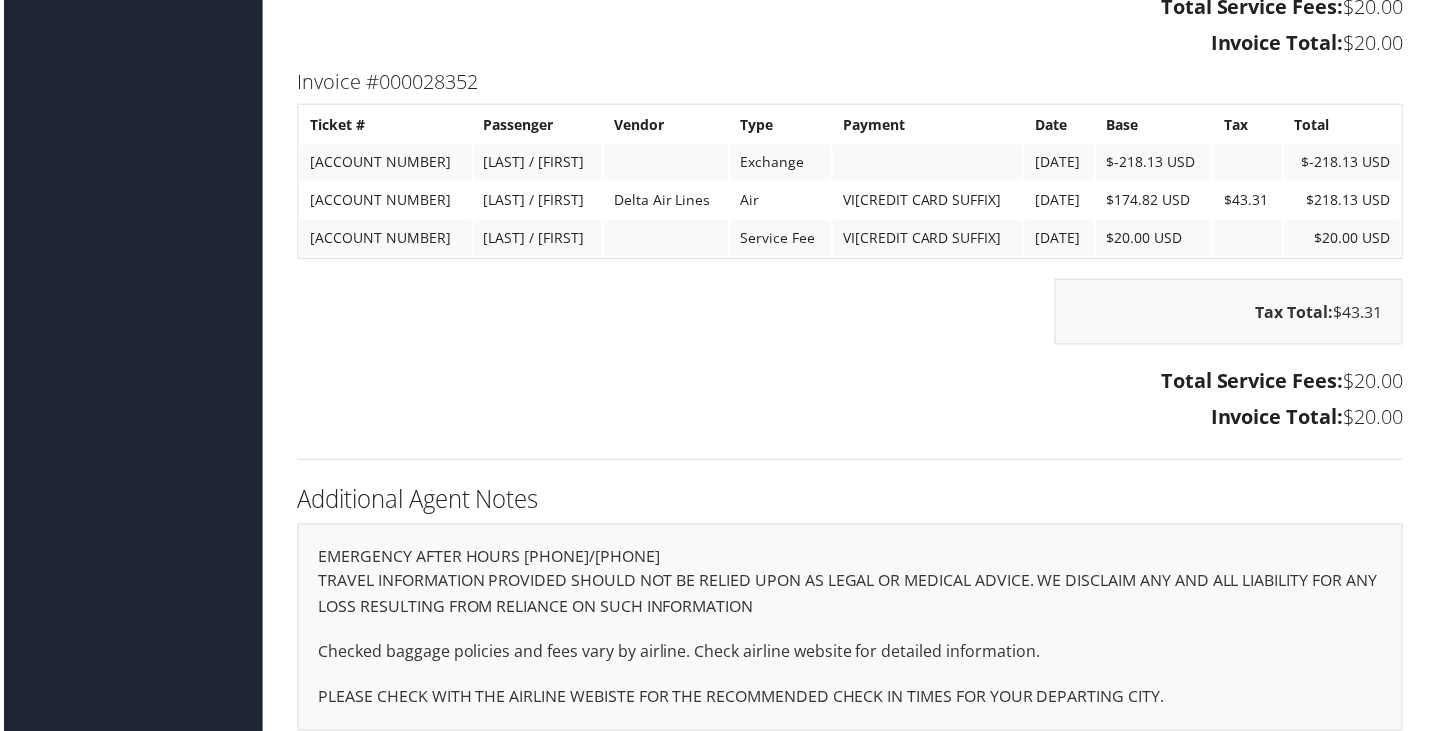scroll, scrollTop: 2086, scrollLeft: 0, axis: vertical 